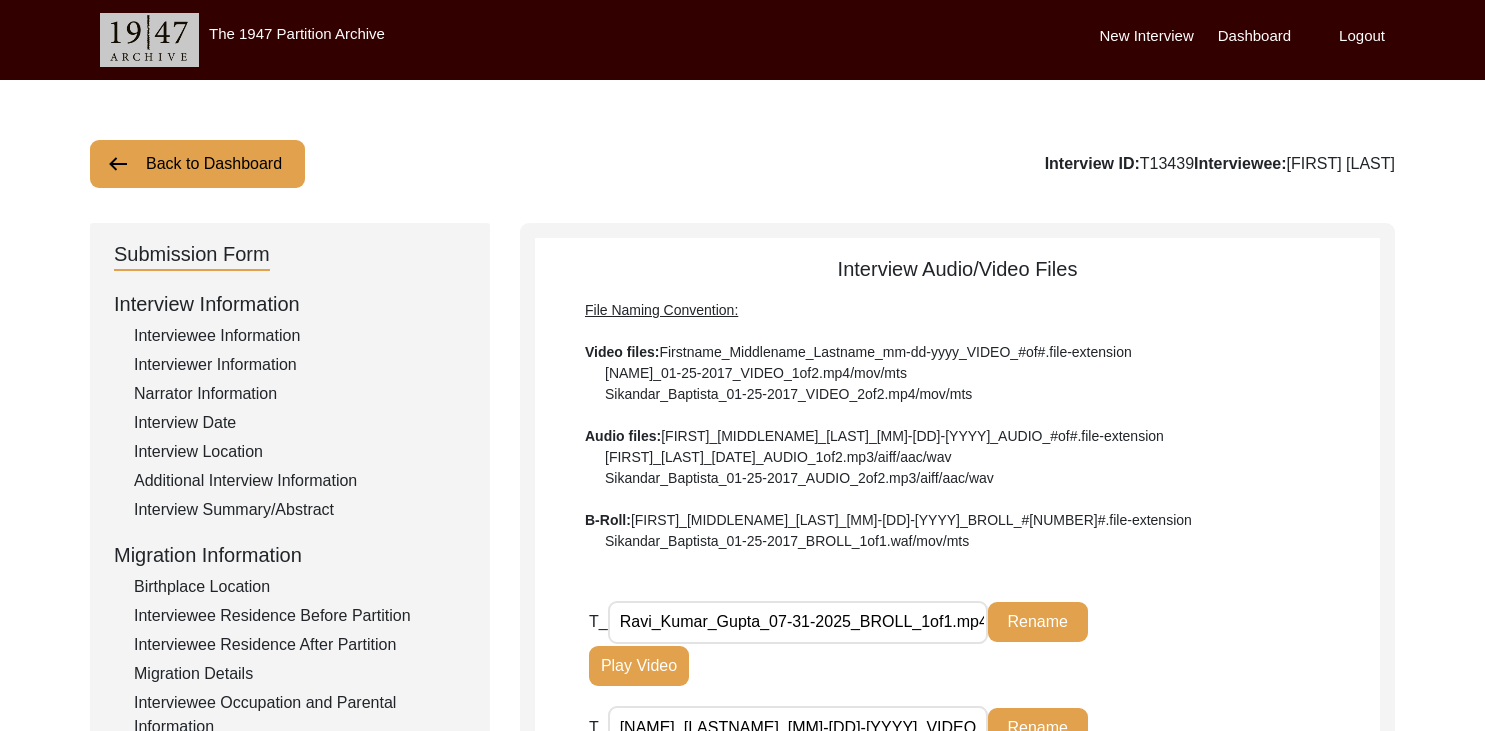 scroll, scrollTop: 514, scrollLeft: 0, axis: vertical 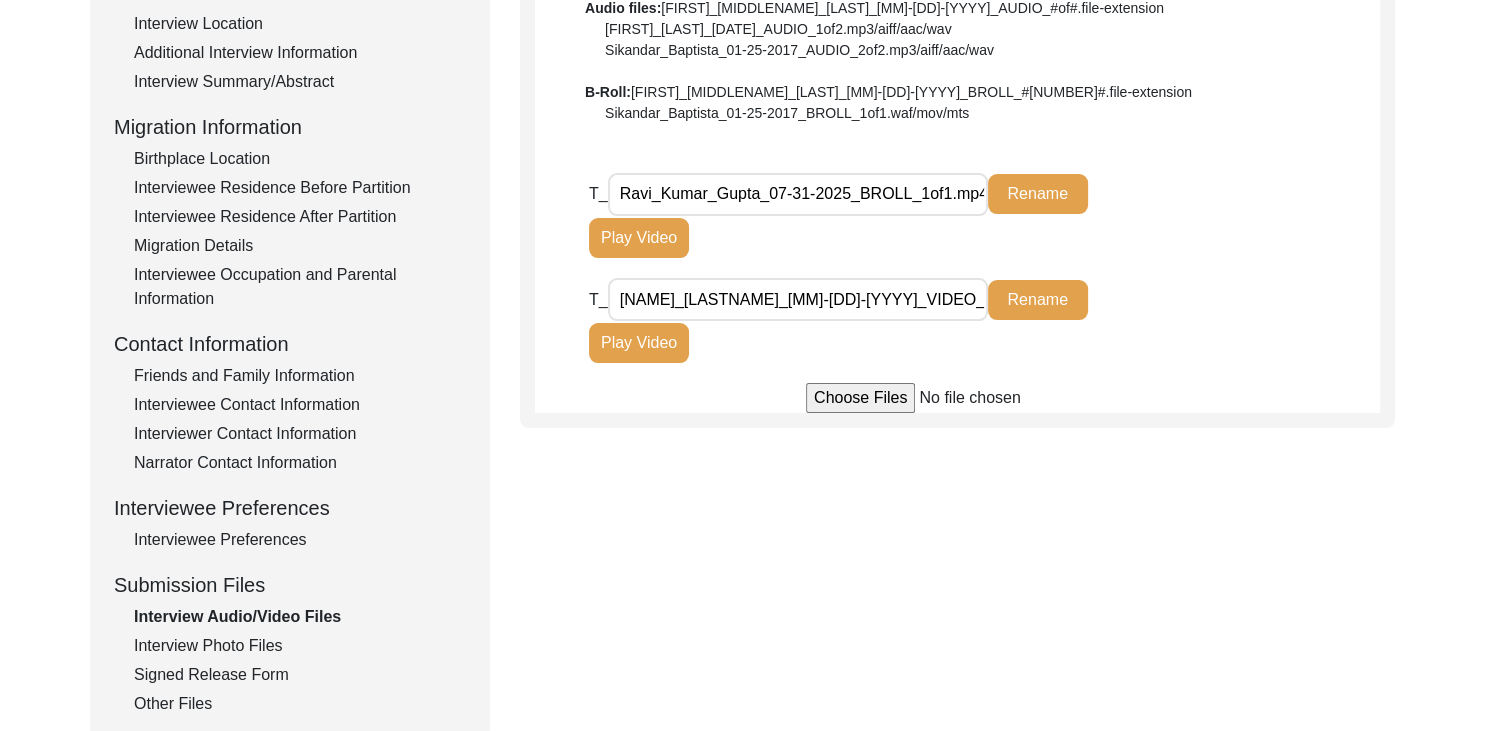 click on "Play Video" 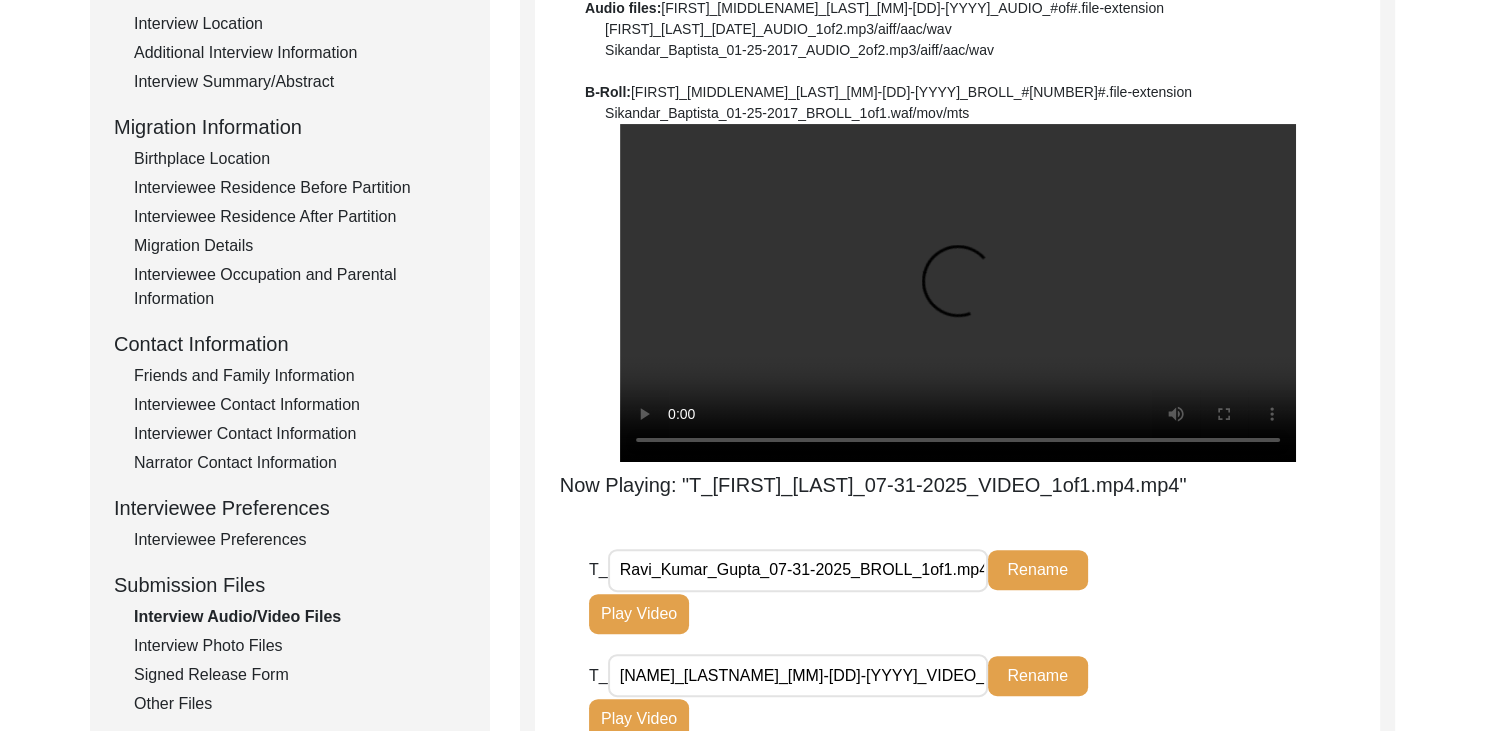click on ""Words gain power when lifted with compassion, and history is heard when preserved with care."
The interview Audio/Video Files  File Naming Convention: Video files:  [FIRST]_[MIDDLE]_[LAST]_[MM]-[DD]-[YYYY]_VIDEO_#of#.file-extension  [FIRST]_[MIDDLE]_[LAST]_[MM]-[DD]-[YYYY]_VIDEO_#of#.mp4/mov/mts  [FIRST]_[MIDDLE]_[LAST]_[MM]-[DD]-[YYYY]_VIDEO_#of#.mp4/mov/mts  Audio files:  [FIRST]_[MIDDLE]_[LAST]_[MM]-[DD]-[YYYY]_AUDIO_#of#.file-extension  [FIRST]_[MIDDLE]_[LAST]_[MM]-[DD]-[YYYY]_AUDIO_#of#.mp3/aiff/aac/wav  [FIRST]_[MIDDLE]_[LAST]_[MM]-[DD]-[YYYY]_AUDIO_#of#.mp3/aiff/aac/wav  B-Roll:  [FIRST]_[MIDDLE]_[LAST]_[MM]-[DD]-[YYYY]_BROLL_#of#.file-extension  [FIRST]_[MIDDLE]_[LAST]_[MM]-[DD]-[YYYY]_BROLL_#of#.waf/mov/mts  Now Playing: "T_[FIRST]_[LAST]_[MM]-[DD]-[YYYY]_VIDEO_1of1.mp4.mp4"  T_ [FIRST]_[LAST]_[MM]-[DD]-[YYYY]_BROLL_1of1.mp4 Rename Play Video T_ [FIRST]_[LAST]_[MM]-[DD]-[YYYY]_VIDEO_1of1.mp4.mp4 Rename Play Video" 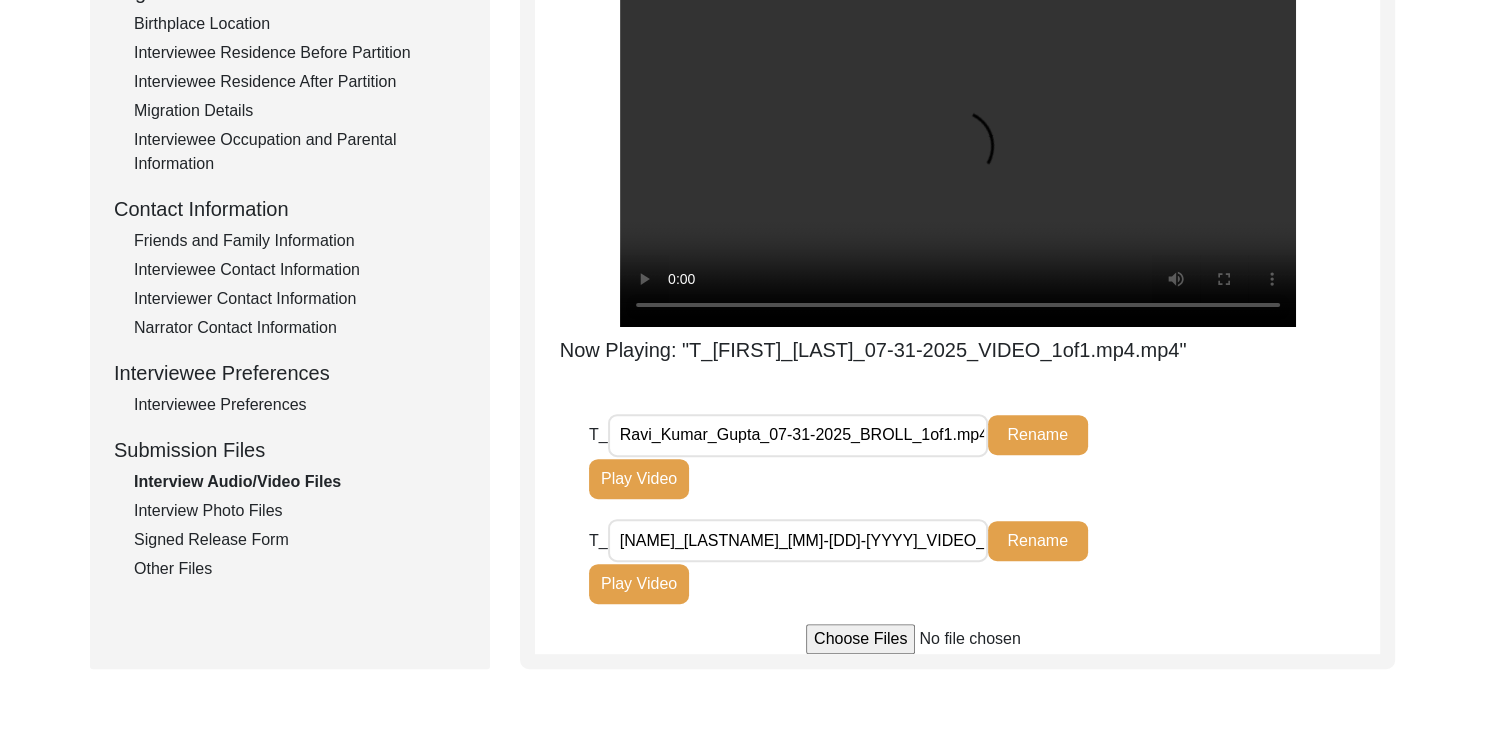scroll, scrollTop: 572, scrollLeft: 0, axis: vertical 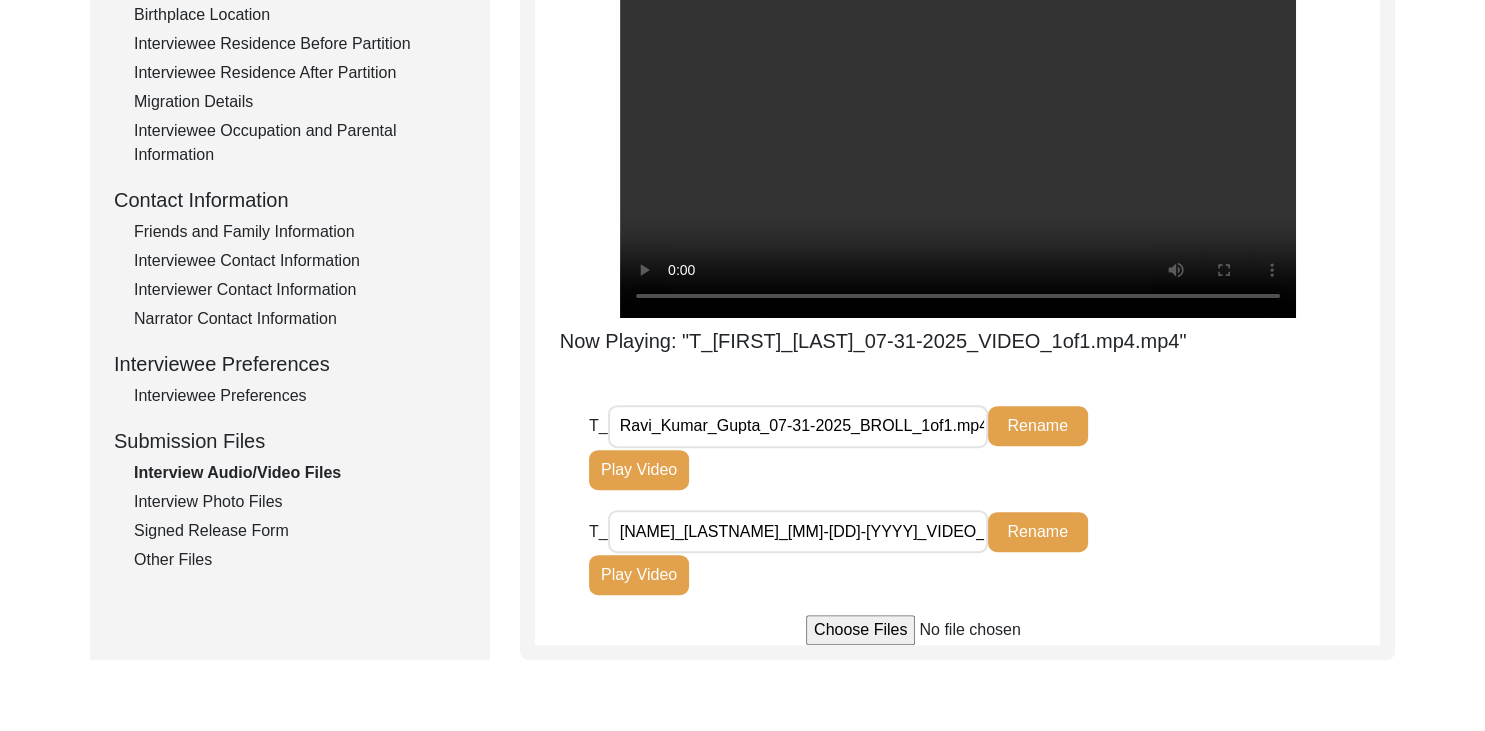 click on "[NAME]_[LASTNAME]_[MM]-[DD]-[YYYY]_VIDEO_1of1.mp4.mp4" at bounding box center (798, 531) 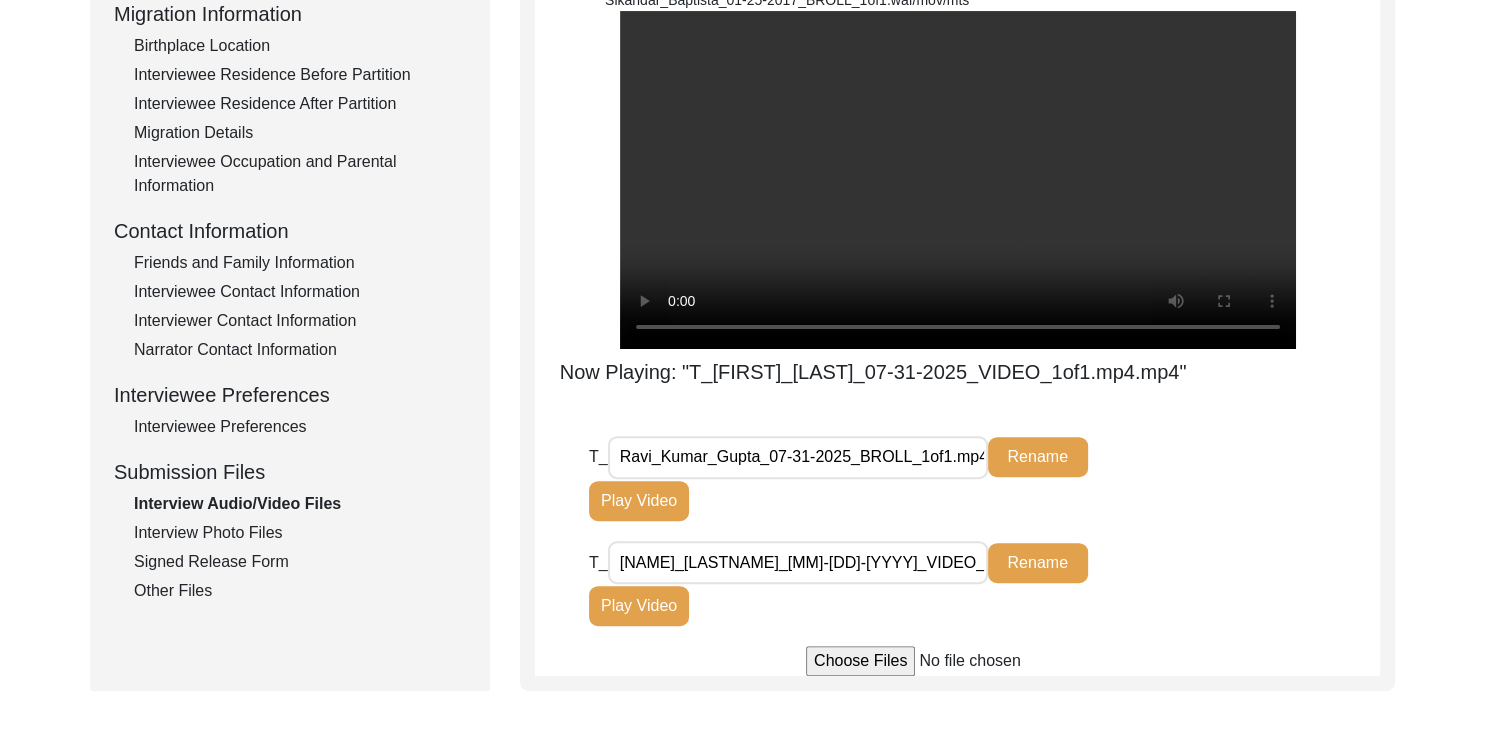scroll, scrollTop: 540, scrollLeft: 0, axis: vertical 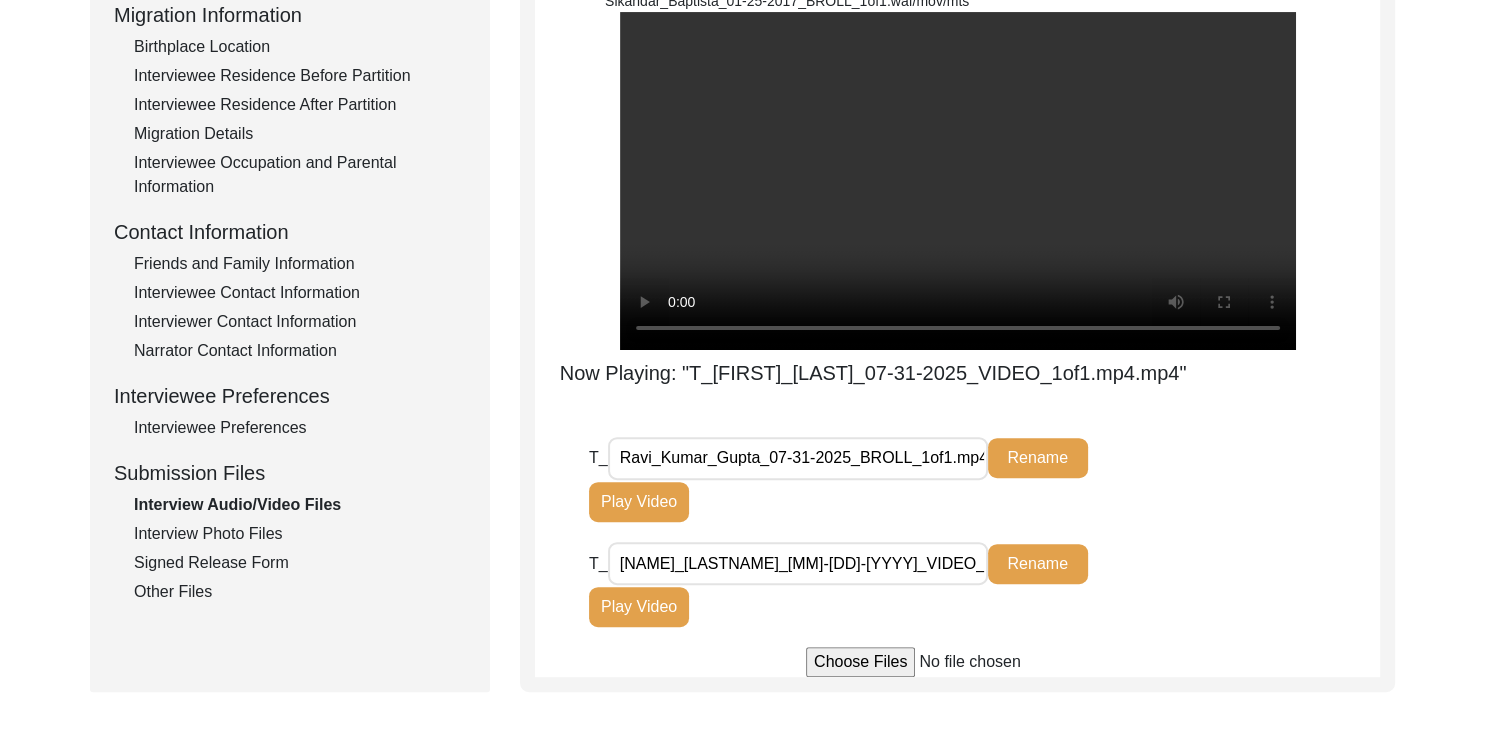 click 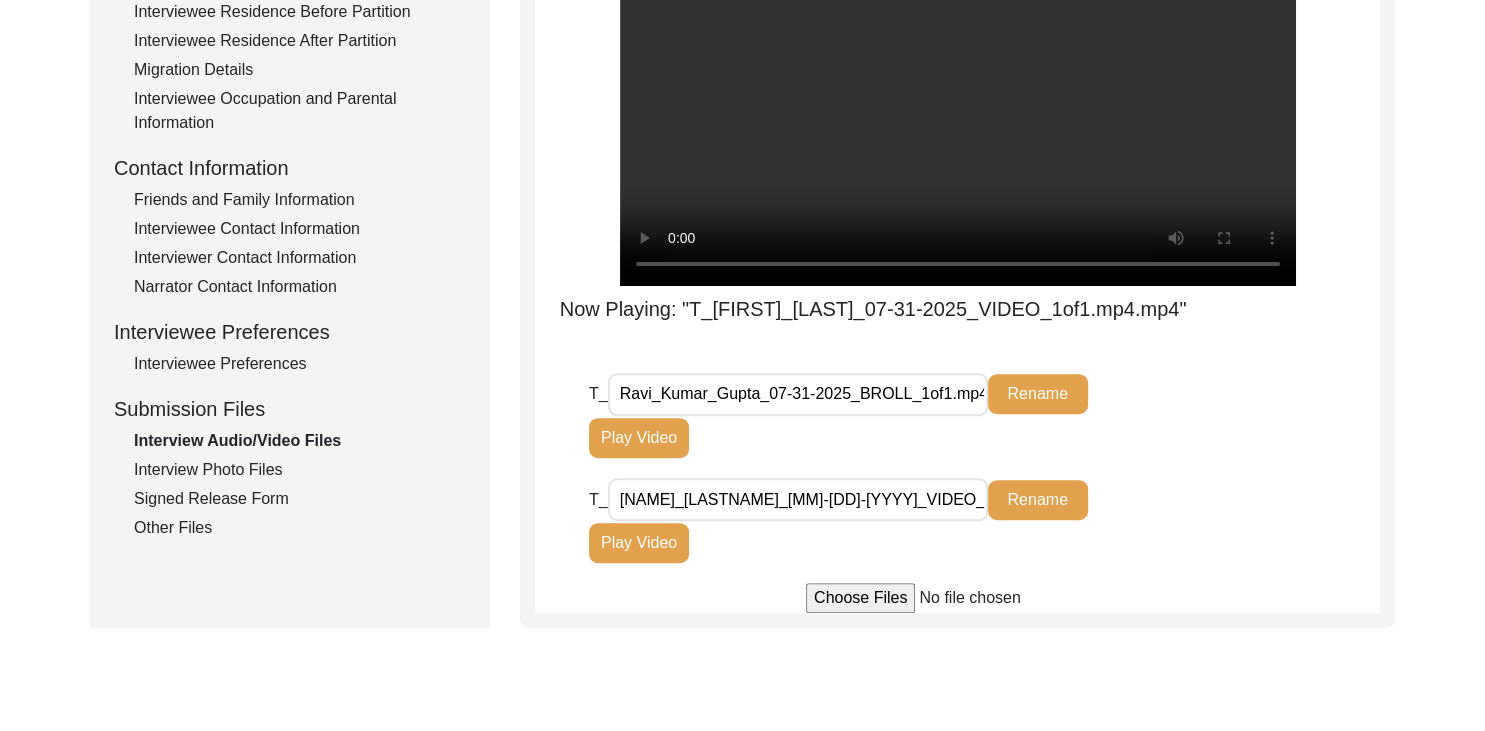 scroll, scrollTop: 609, scrollLeft: 0, axis: vertical 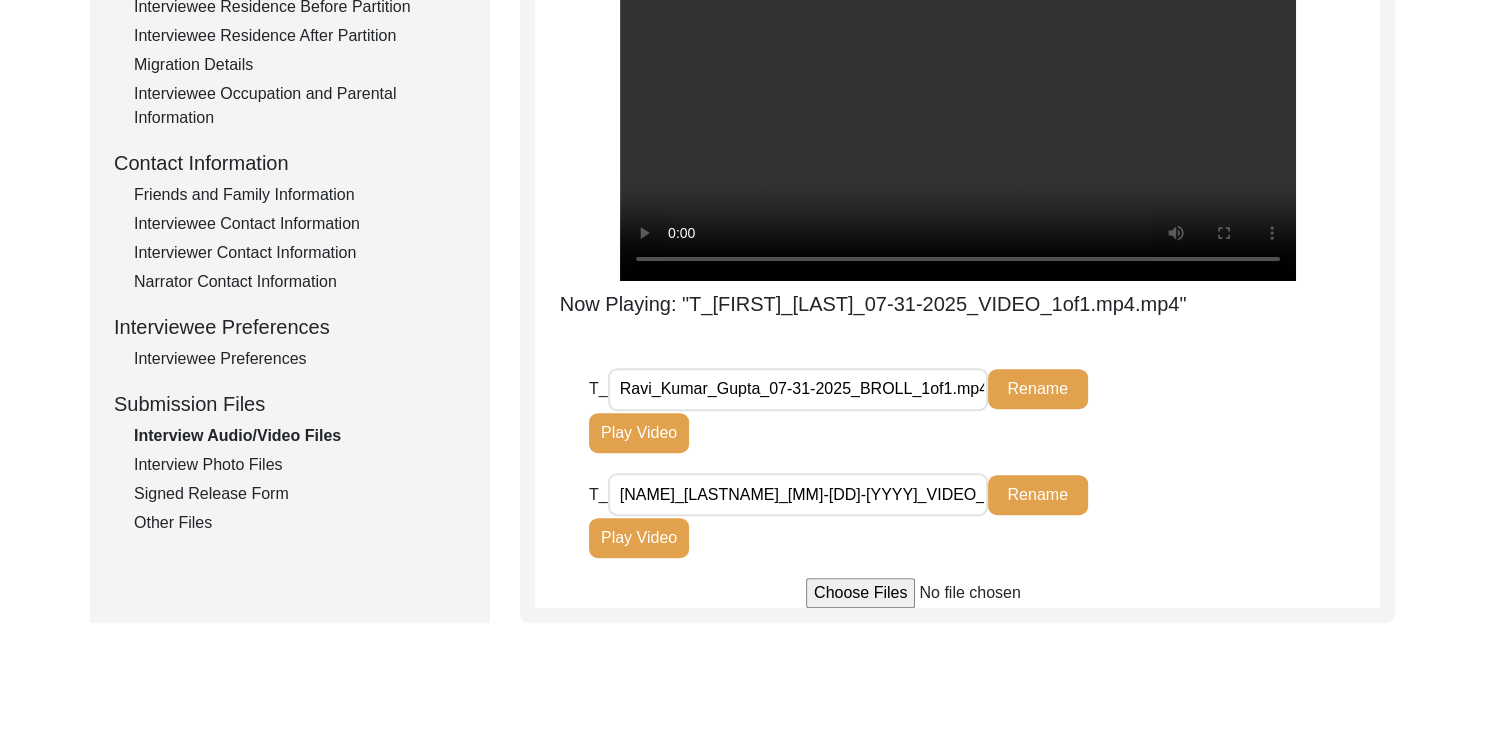 click on "T_ [FIRST]_[LAST]_07-31-2025_VIDEO_1of1.mp4.mp4 Rename Play Video" 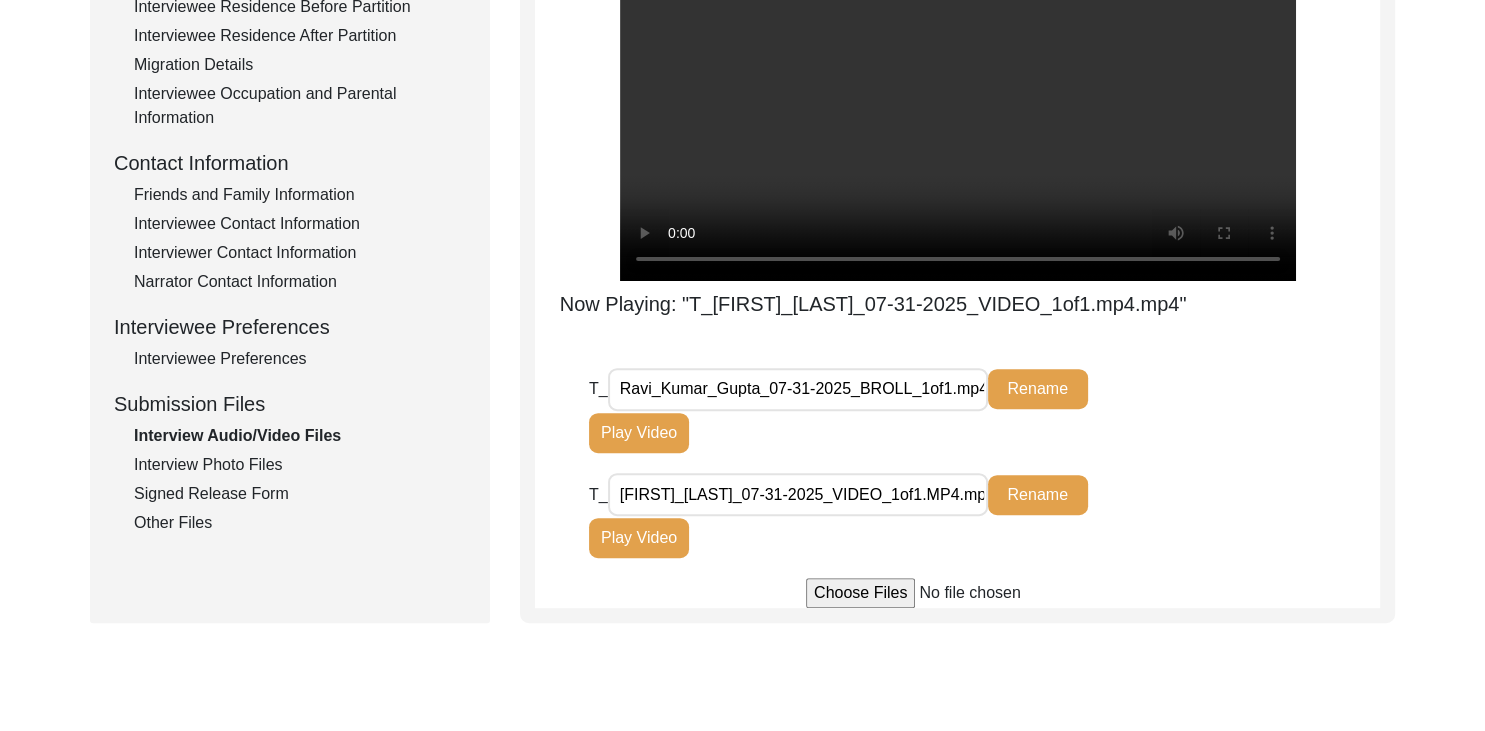 type on "[FIRST]_[LAST]_07-31-2025_VIDEO_1of1.MP4.mp4" 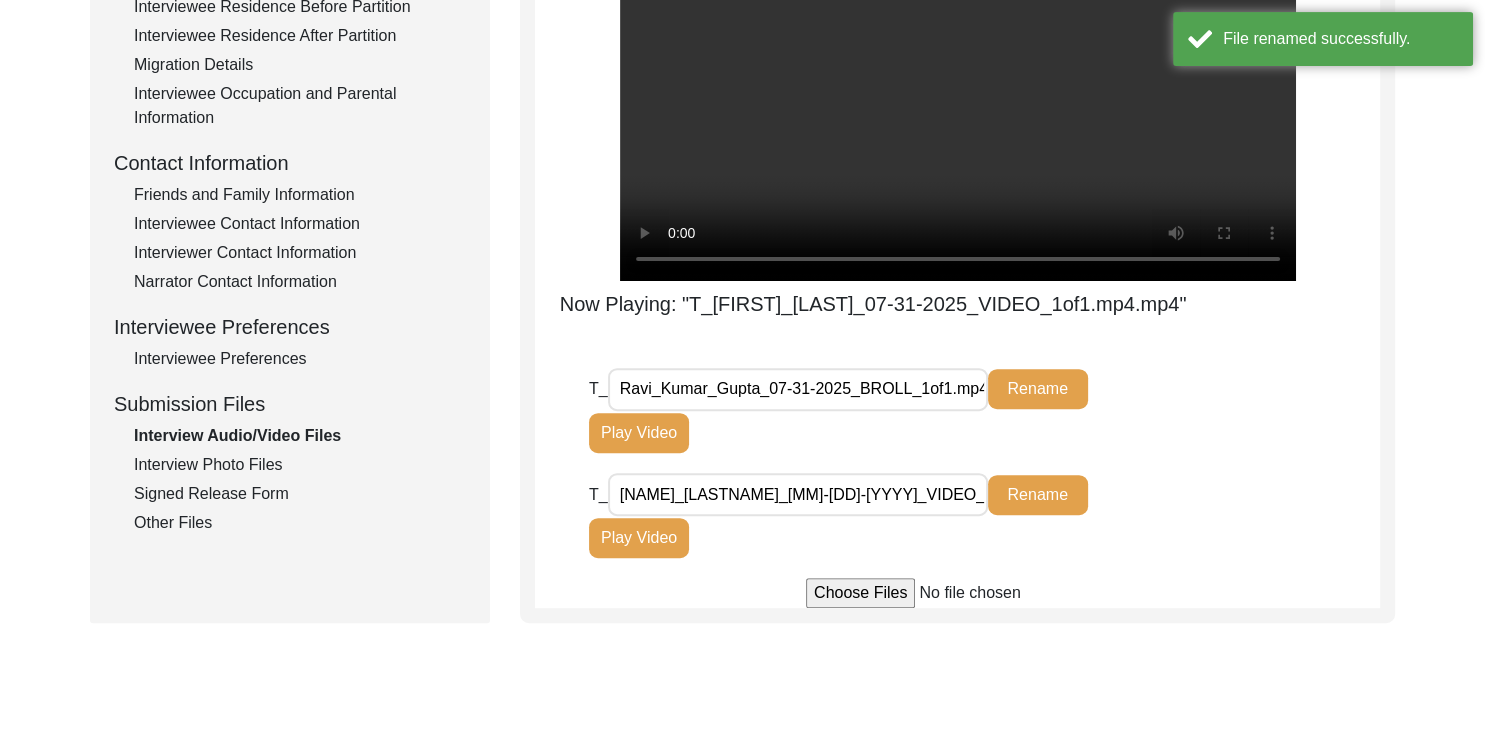 click on "Play Video" 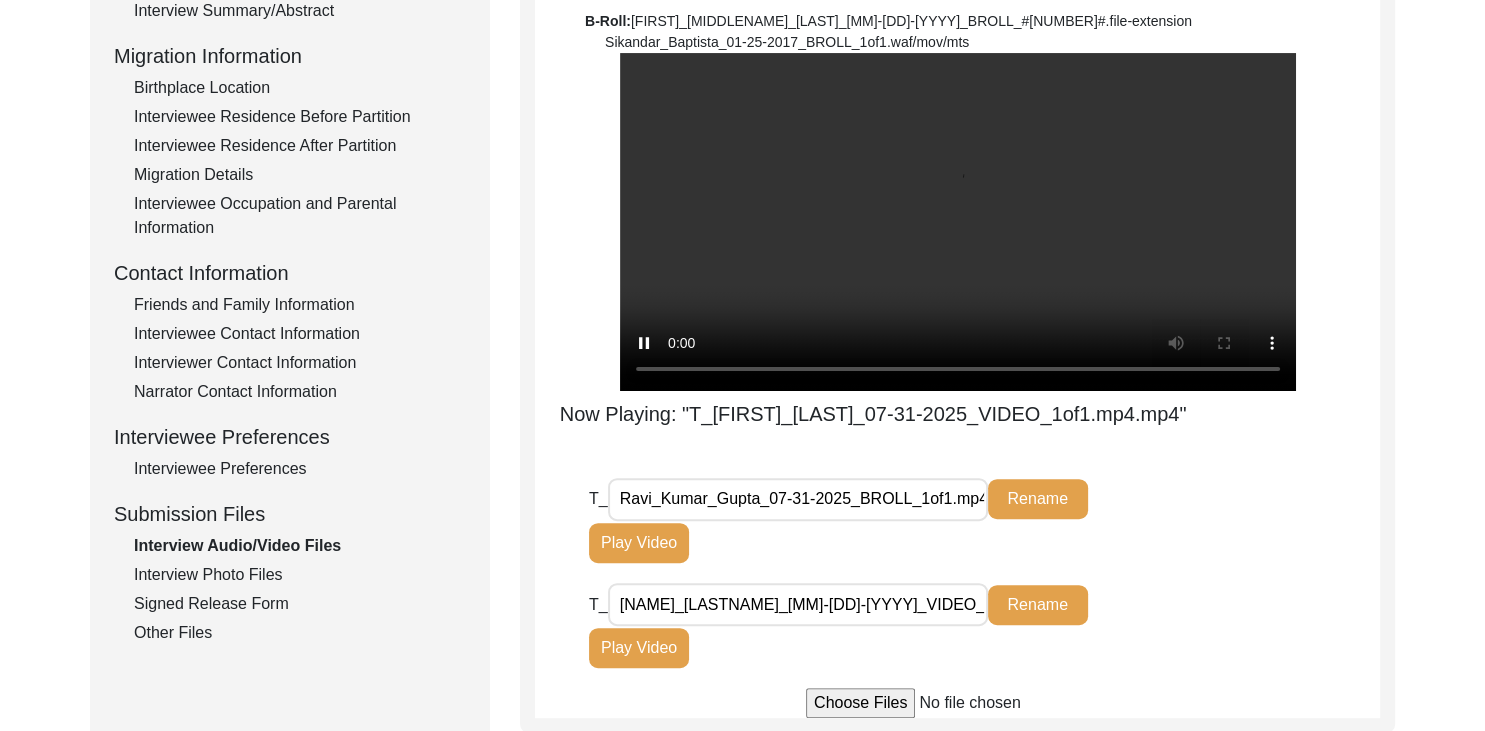 scroll, scrollTop: 492, scrollLeft: 0, axis: vertical 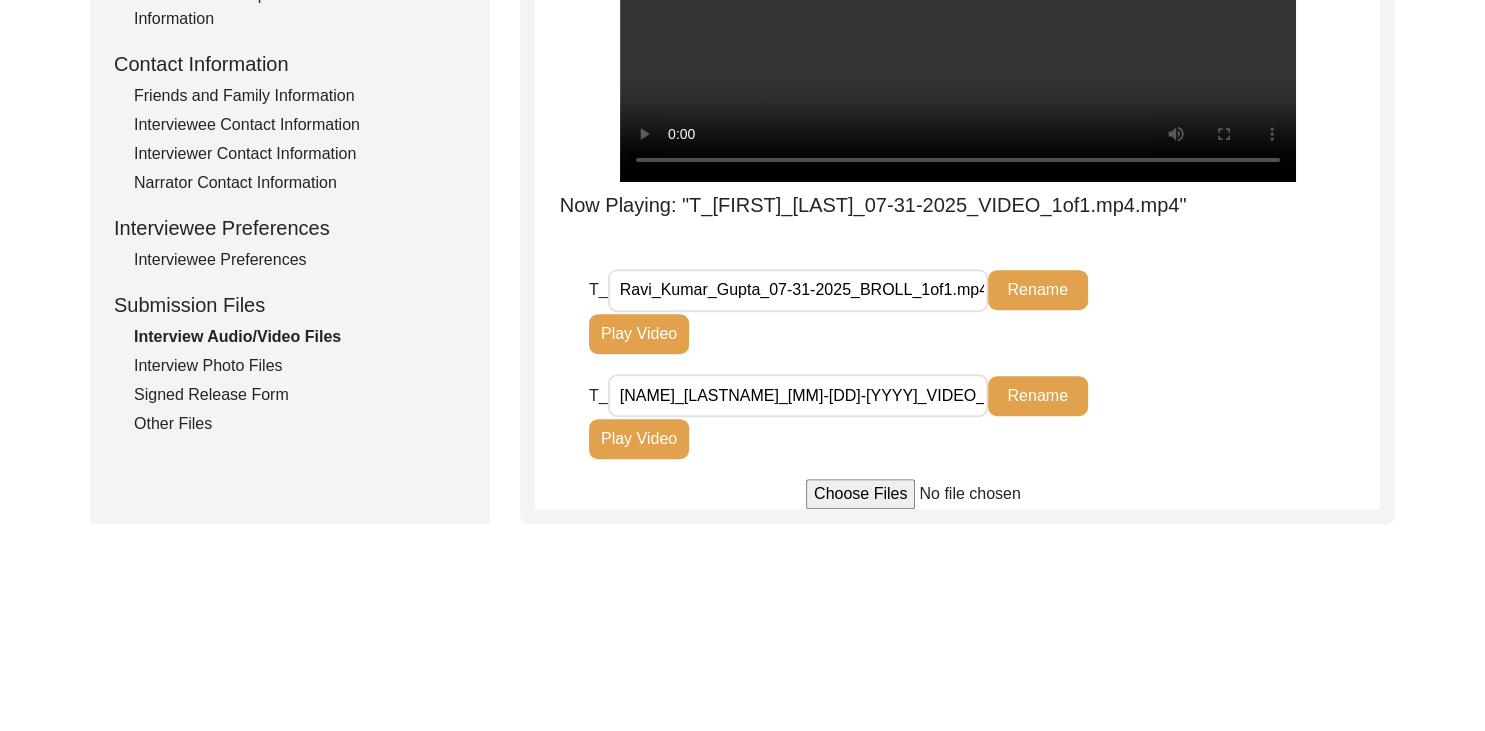 click on "Interview Photo Files" 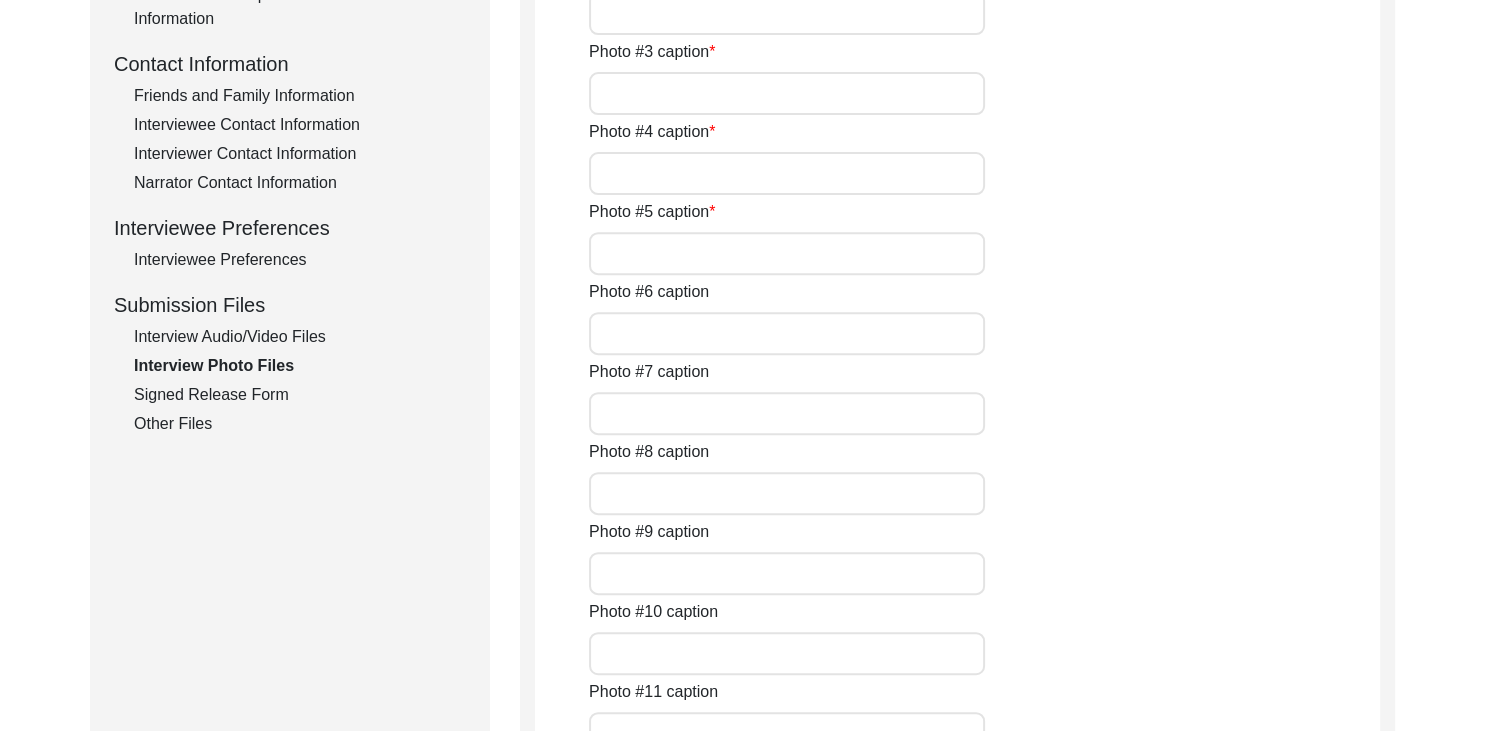 type on "If you ask [FIRST], ‘What gives you the greatest joy?’, he would shyly-yet without a moment's hesitation, reply, ‘Collecting souvenirs from the places I visit.’ It gives him immense joy to fill the corners of this home with memories carried across time and space, each piece telling its own quiet story. The photo was captured on [DATE]." 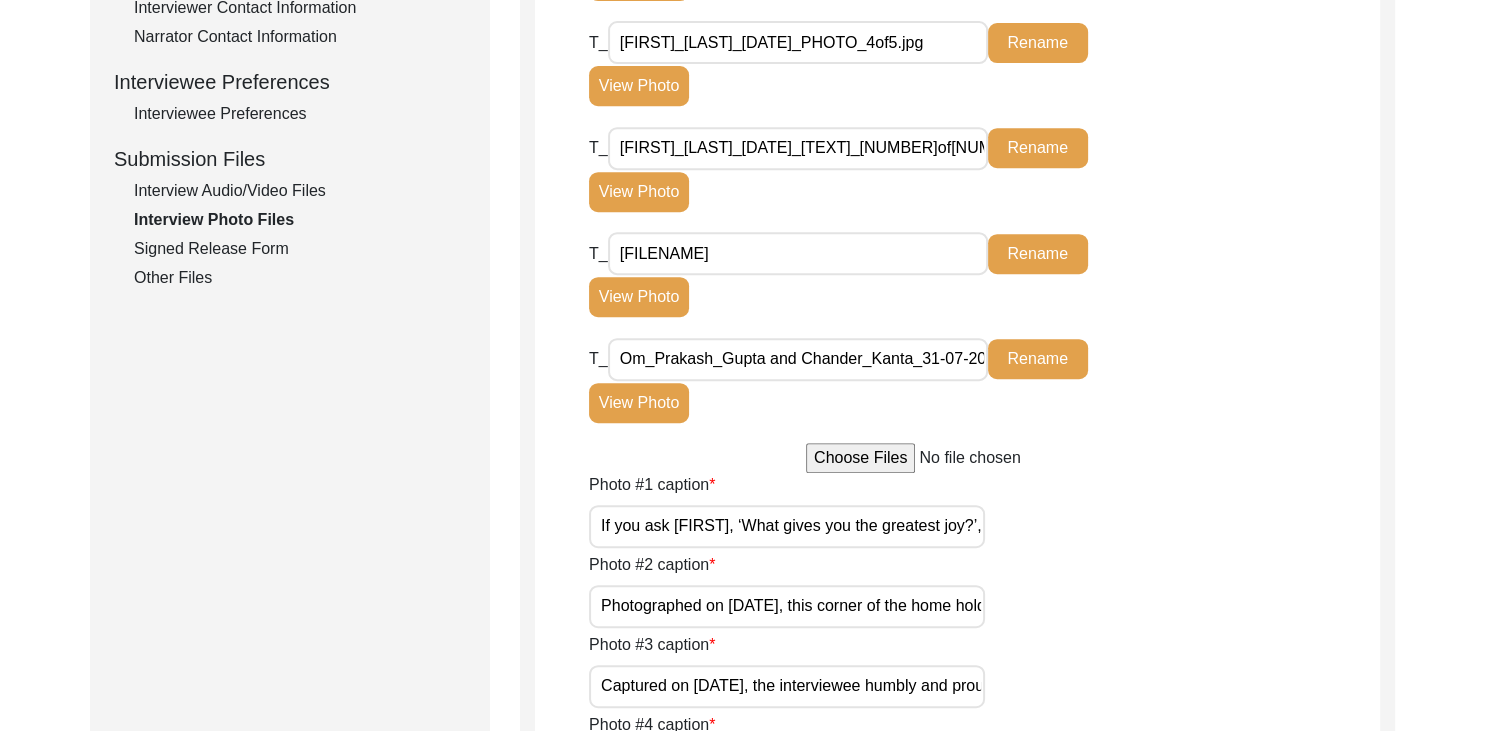 scroll, scrollTop: 863, scrollLeft: 0, axis: vertical 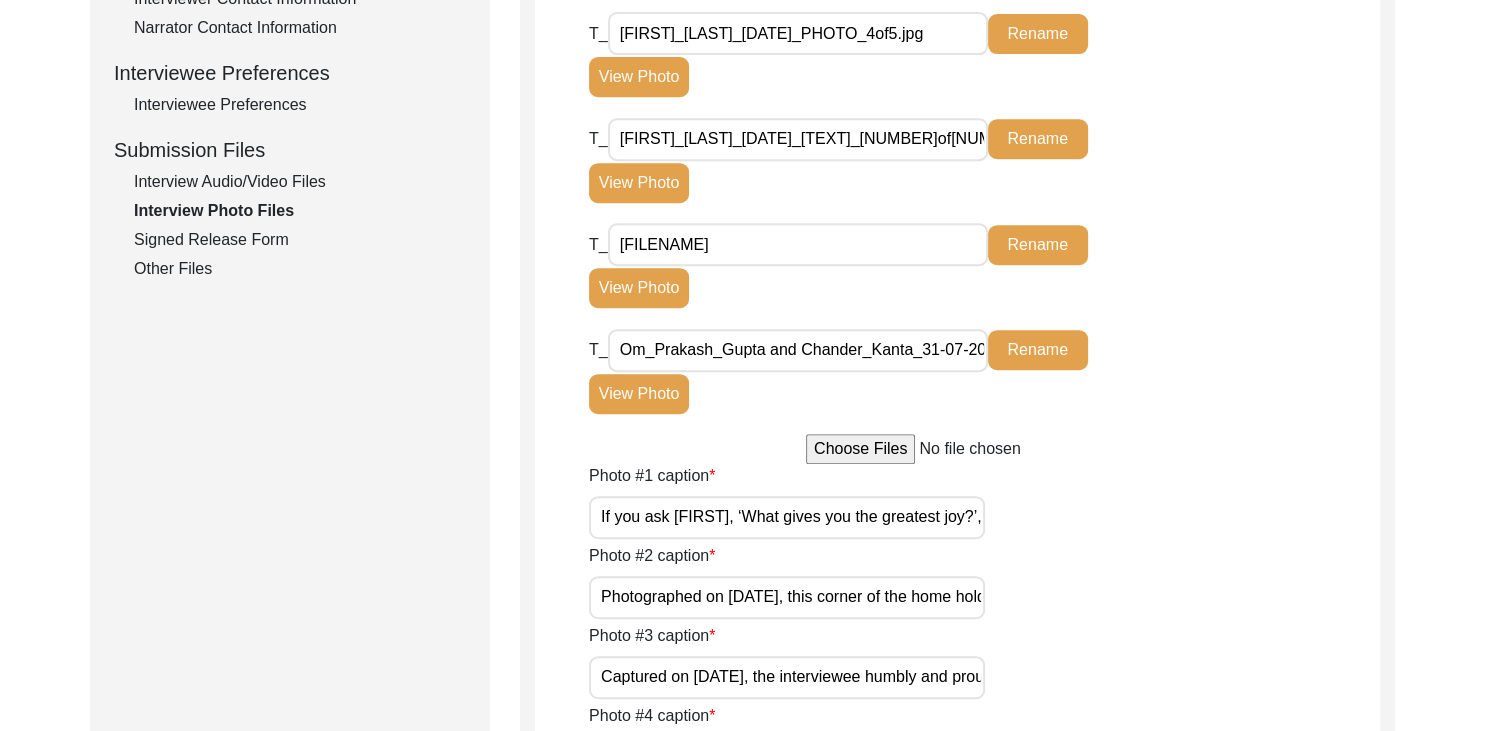click on "Interview Audio/Video Files" 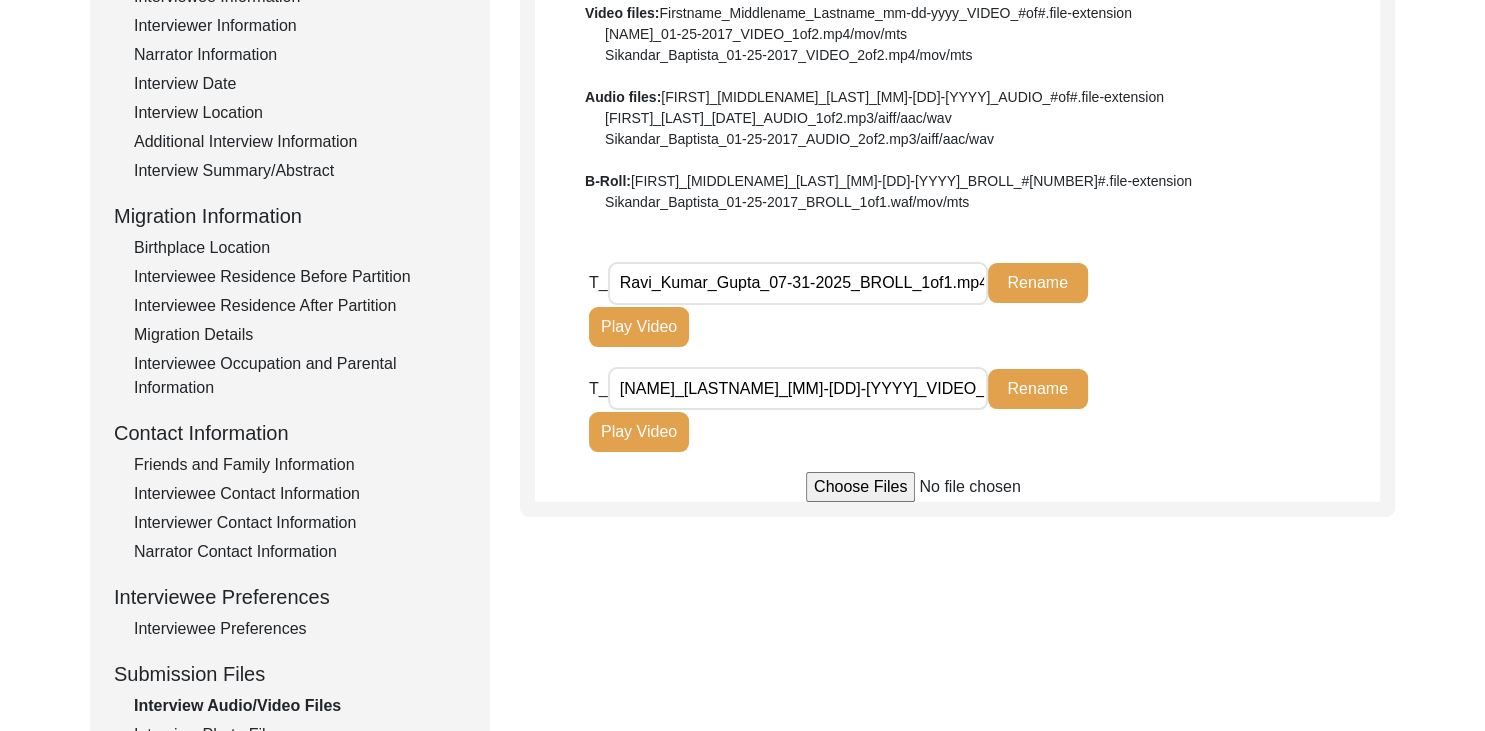 scroll, scrollTop: 336, scrollLeft: 0, axis: vertical 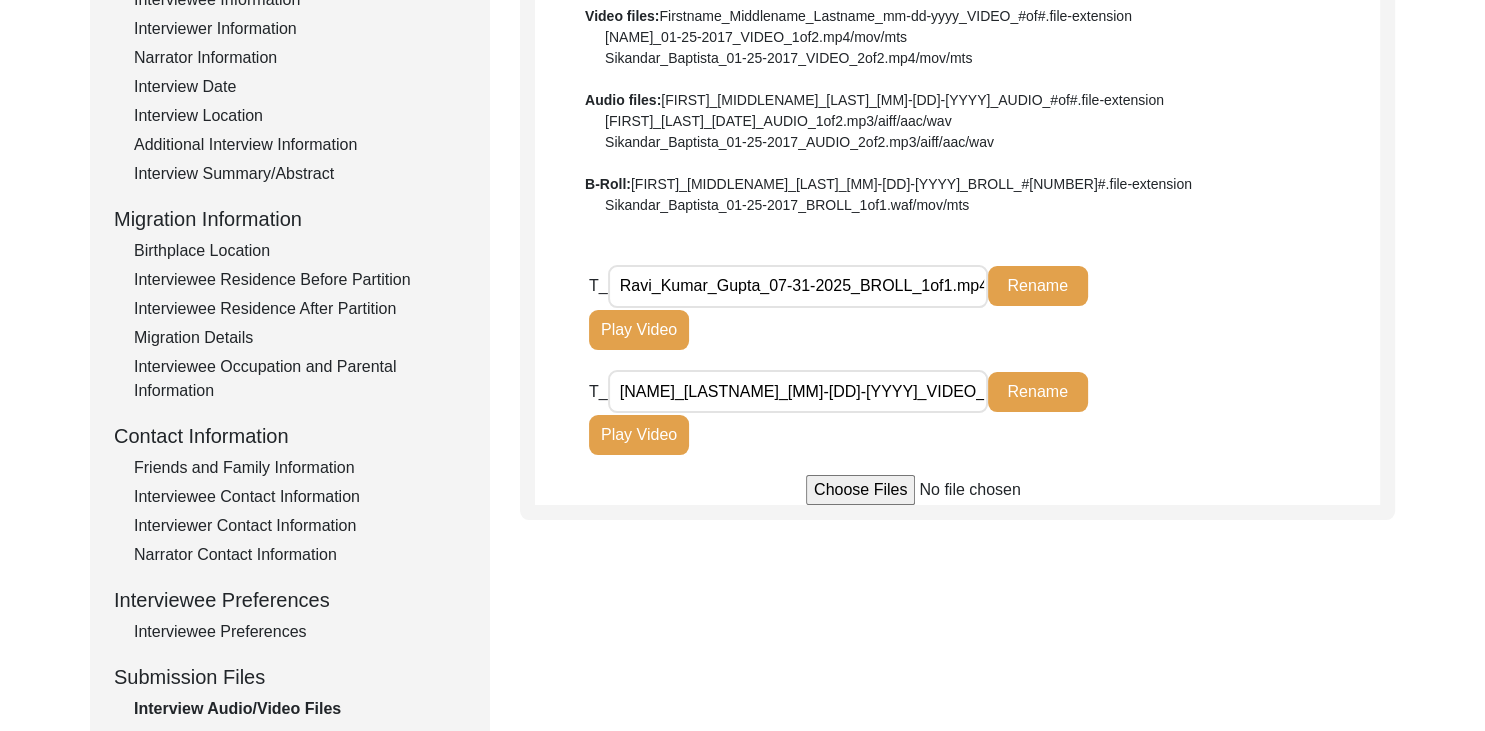 click on "Interview Summary/Abstract" 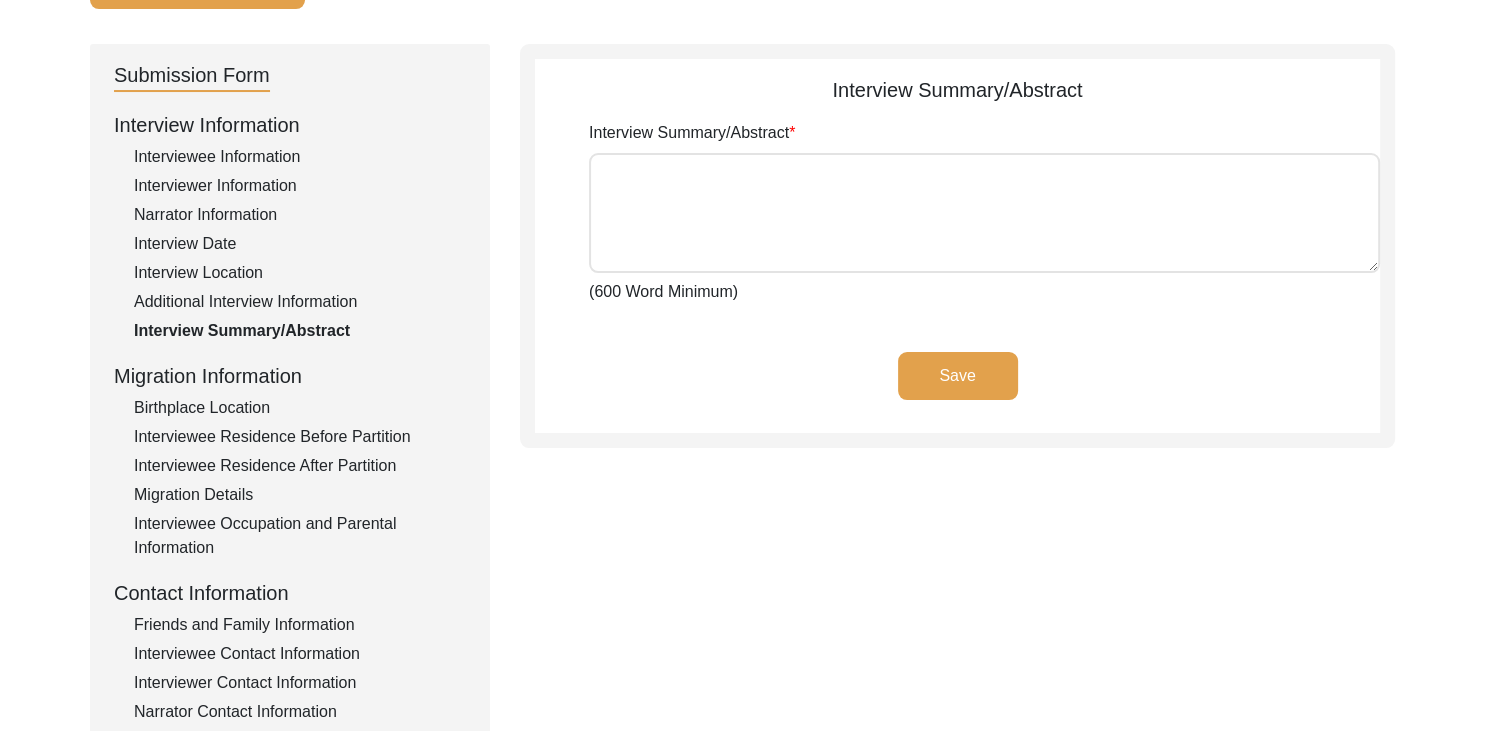 scroll, scrollTop: 177, scrollLeft: 0, axis: vertical 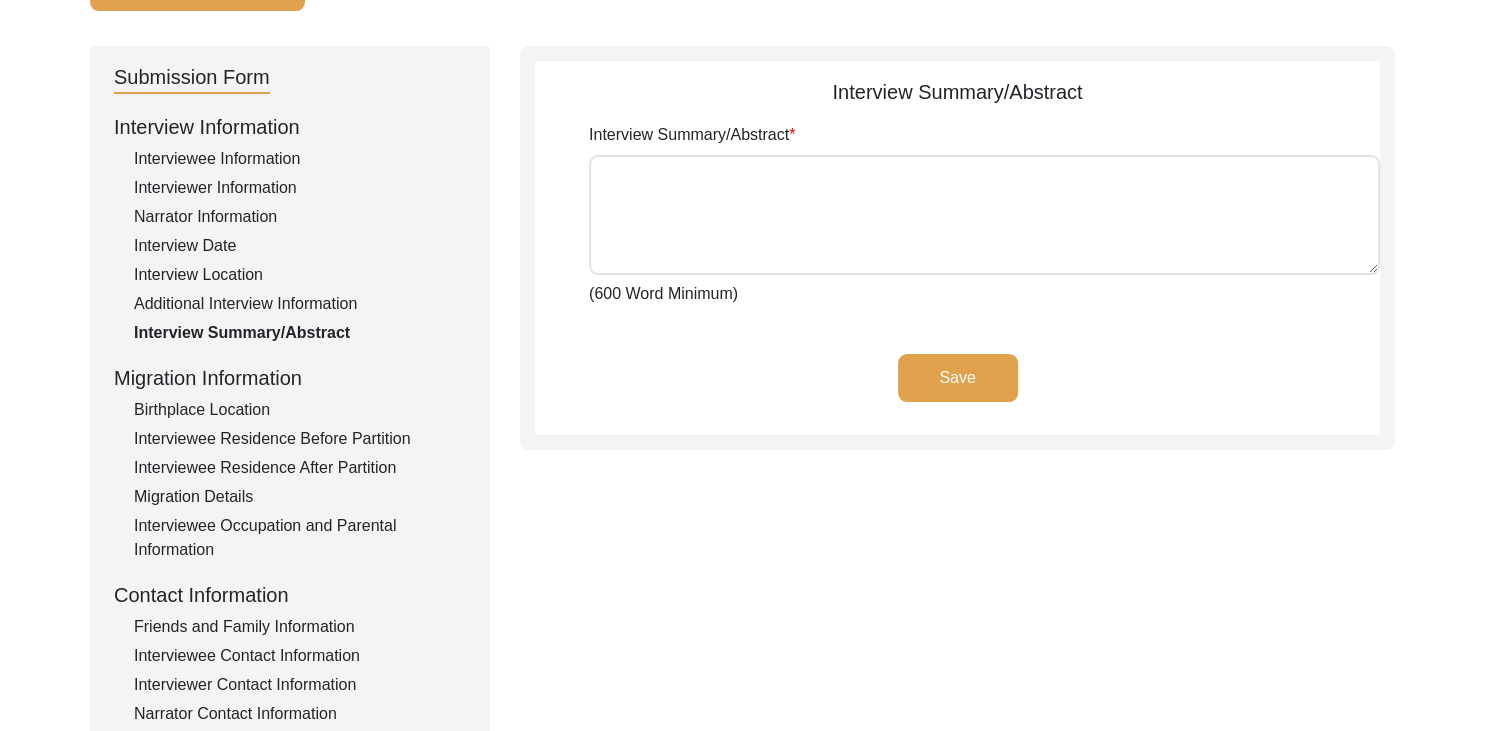 click on "Interview Summary/Abstract" at bounding box center [984, 215] 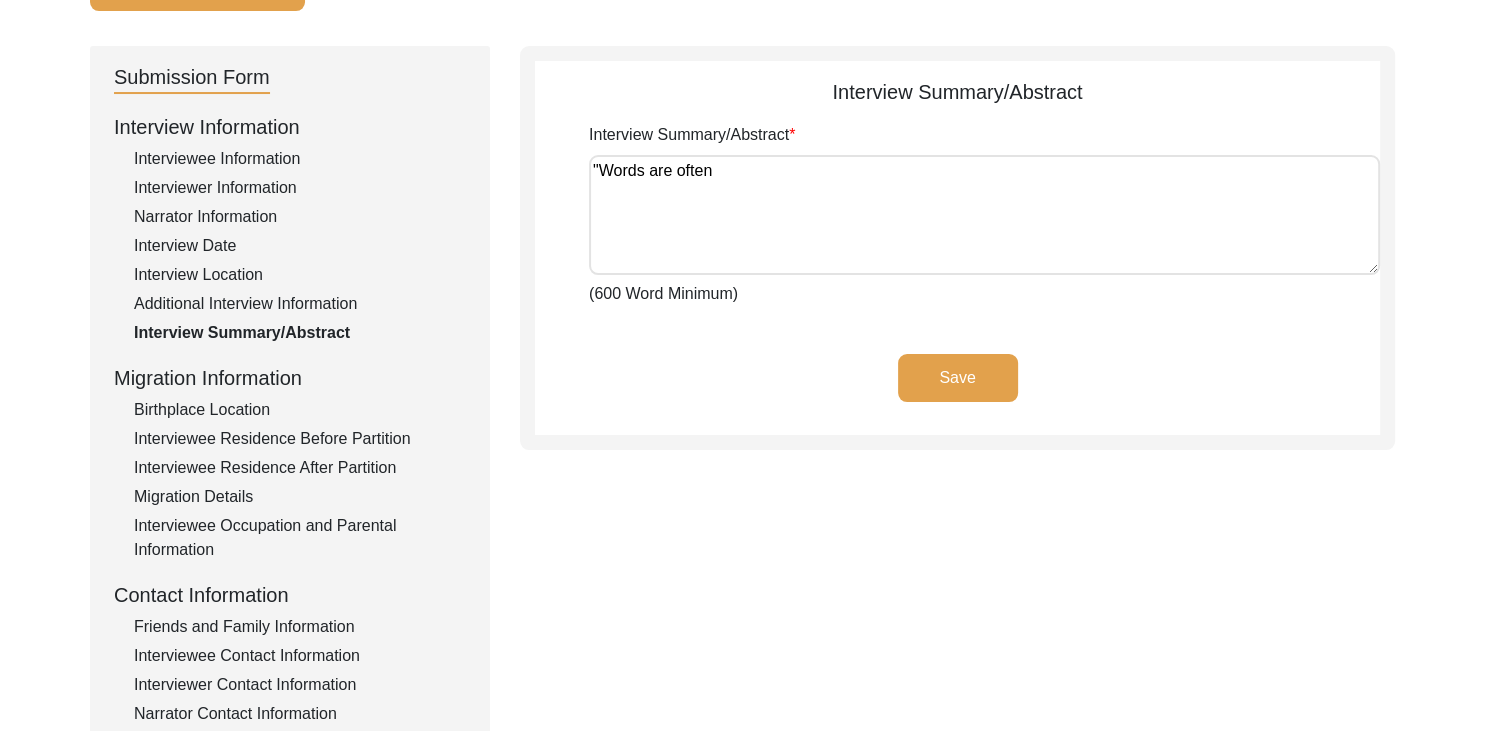 type on ""Words are often" 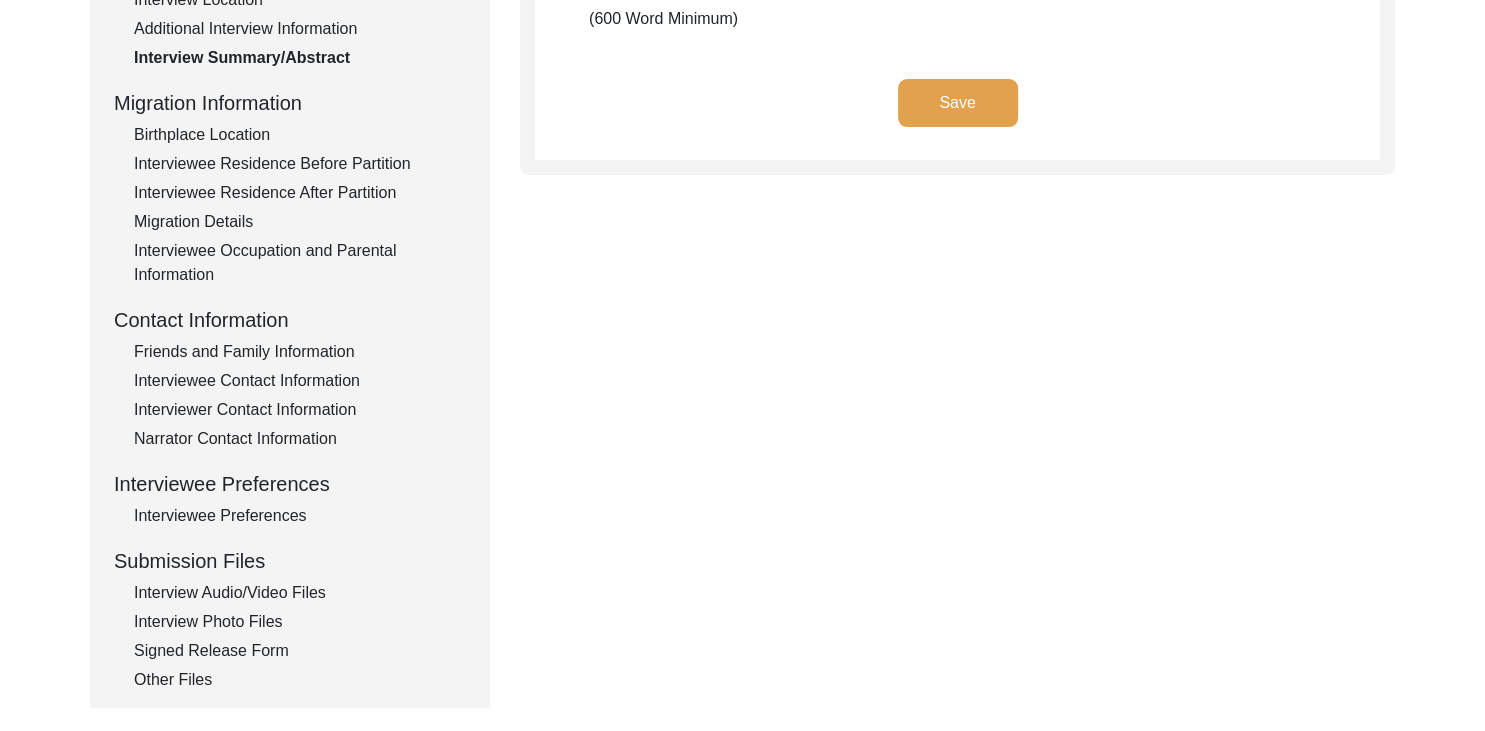 scroll, scrollTop: 483, scrollLeft: 0, axis: vertical 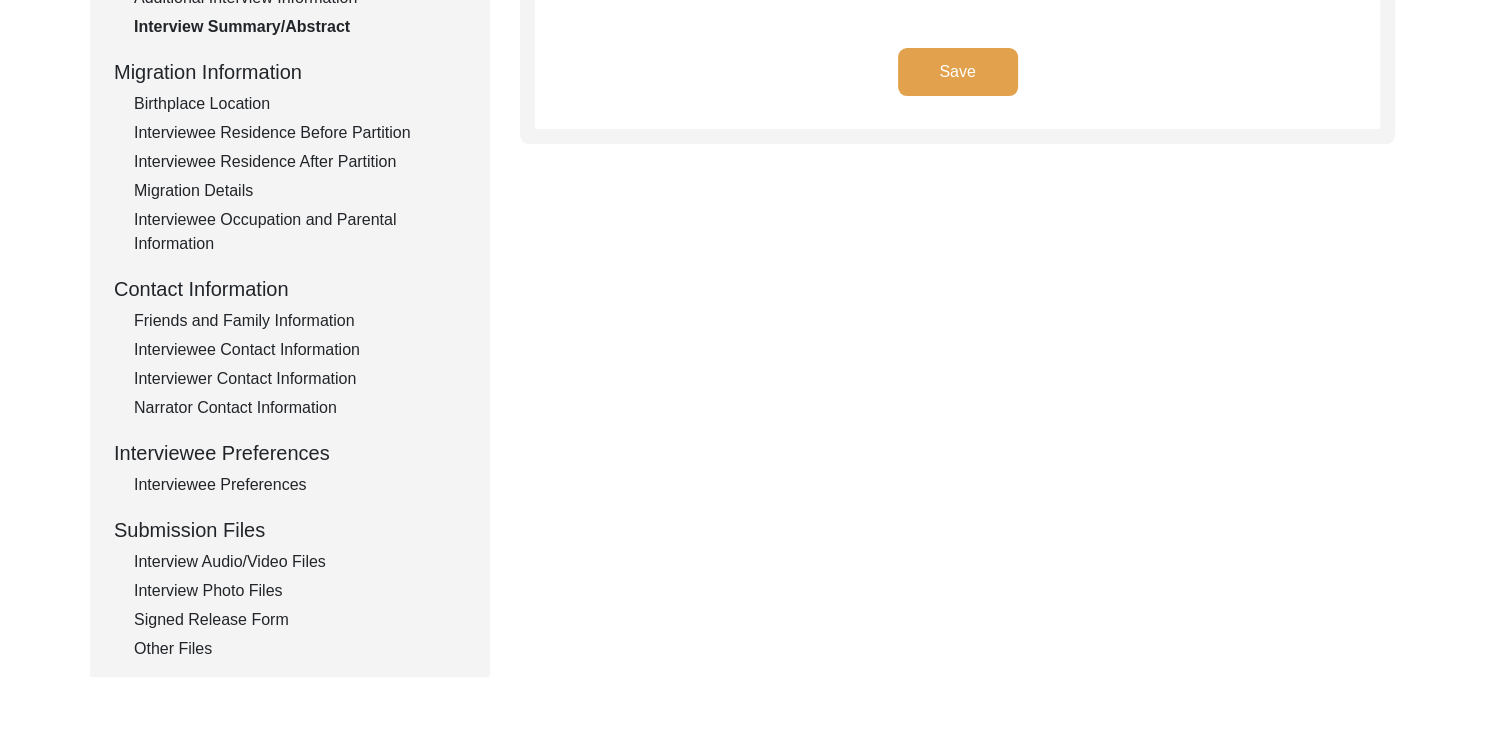 click on "Interview Audio/Video Files" 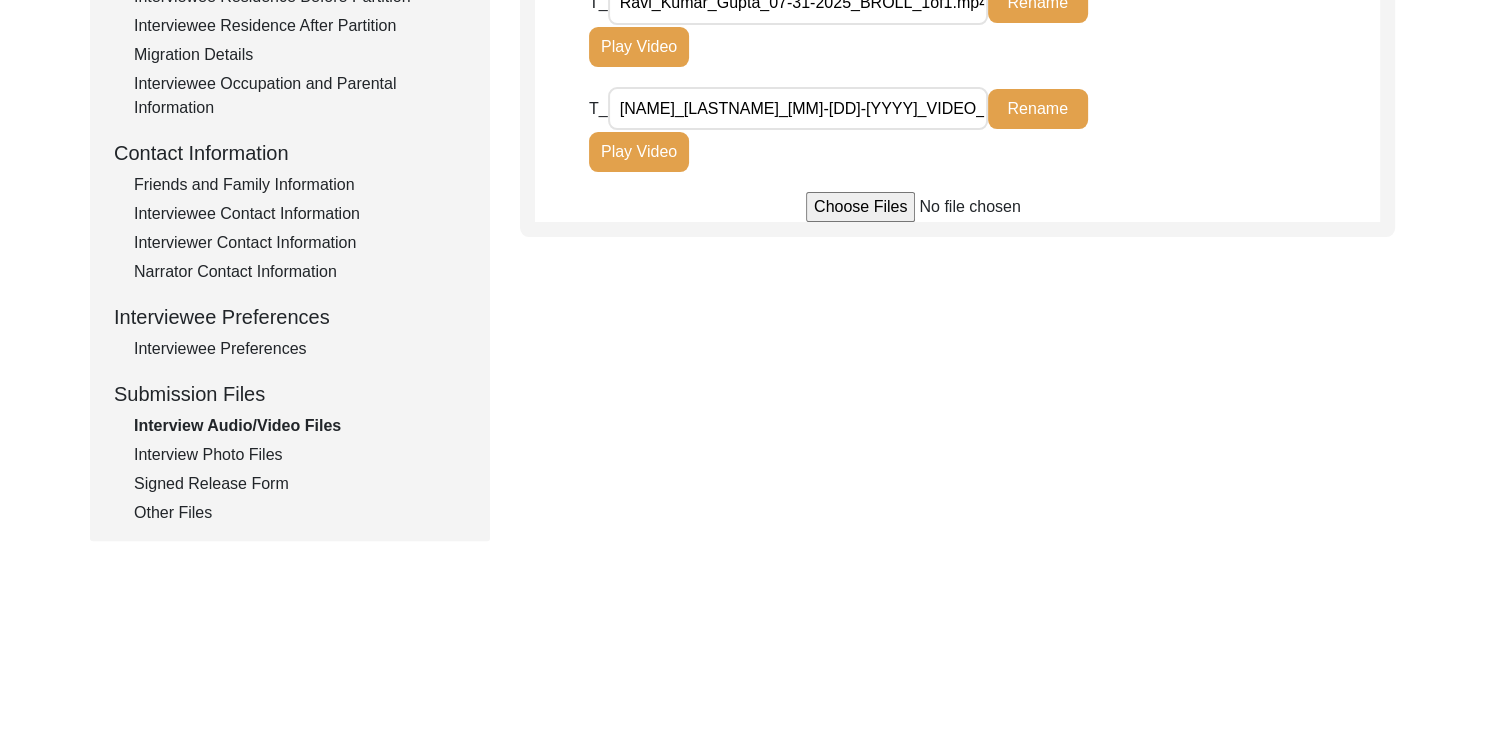 scroll, scrollTop: 628, scrollLeft: 0, axis: vertical 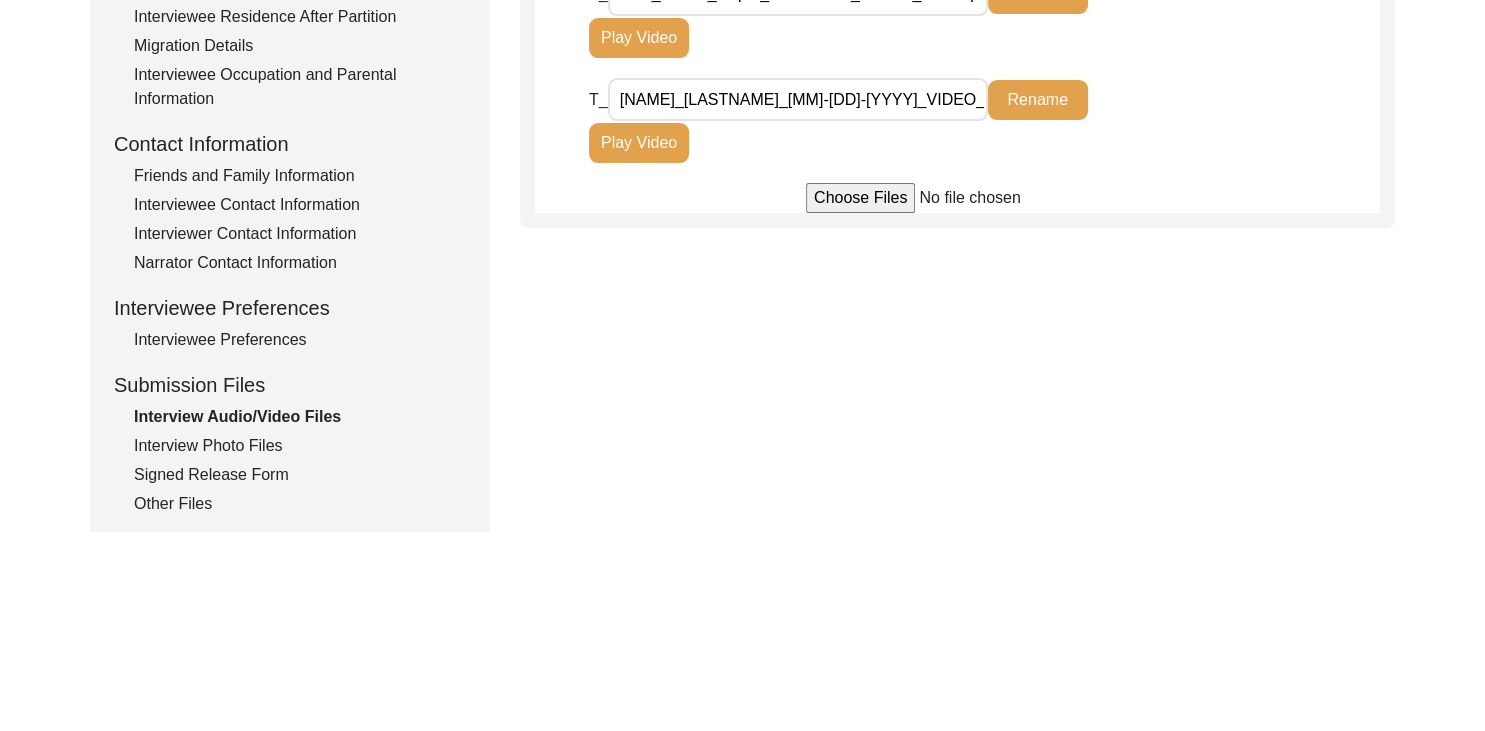 click on "Interview Photo Files" 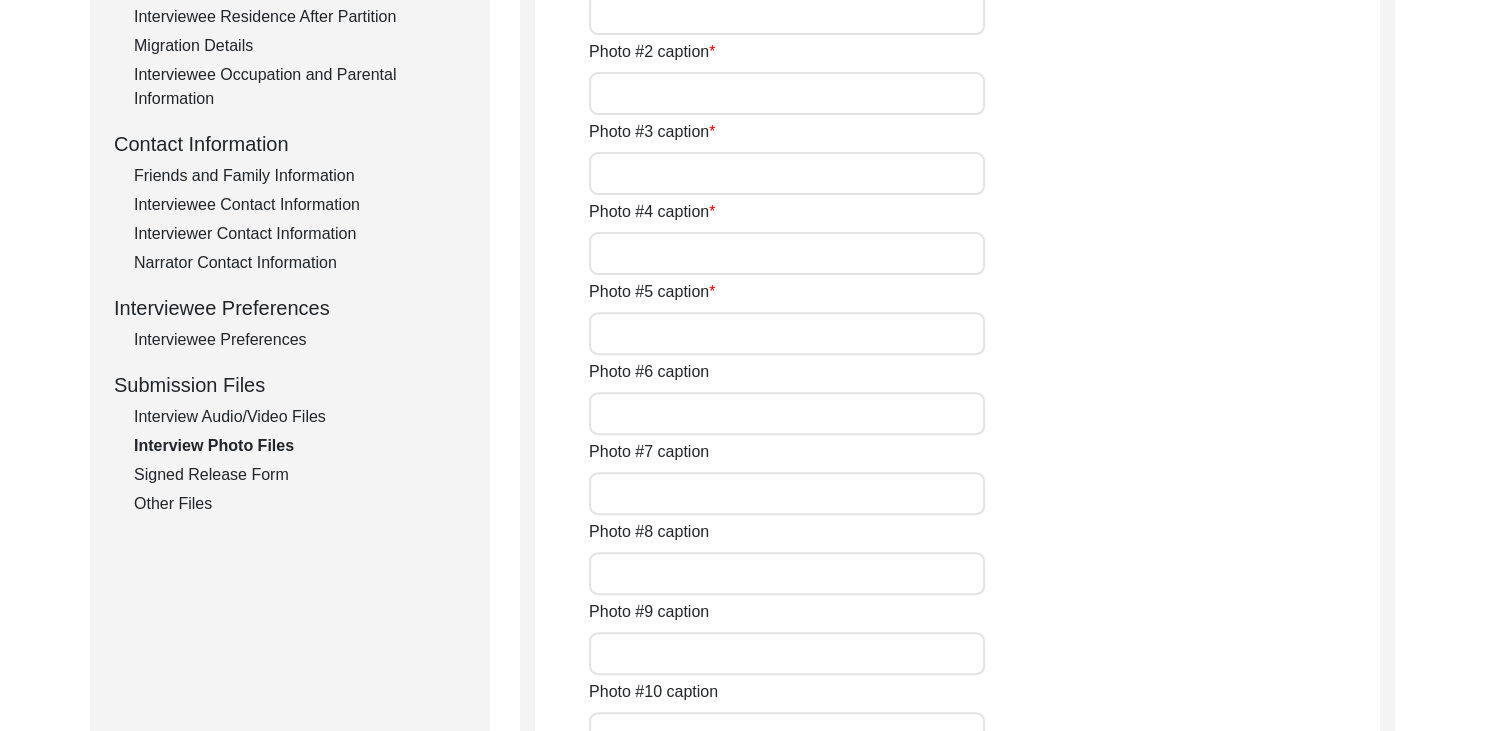 type on "If you ask [FIRST], ‘What gives you the greatest joy?’, he would shyly-yet without a moment's hesitation, reply, ‘Collecting souvenirs from the places I visit.’ It gives him immense joy to fill the corners of this home with memories carried across time and space, each piece telling its own quiet story. The photo was captured on [DATE]." 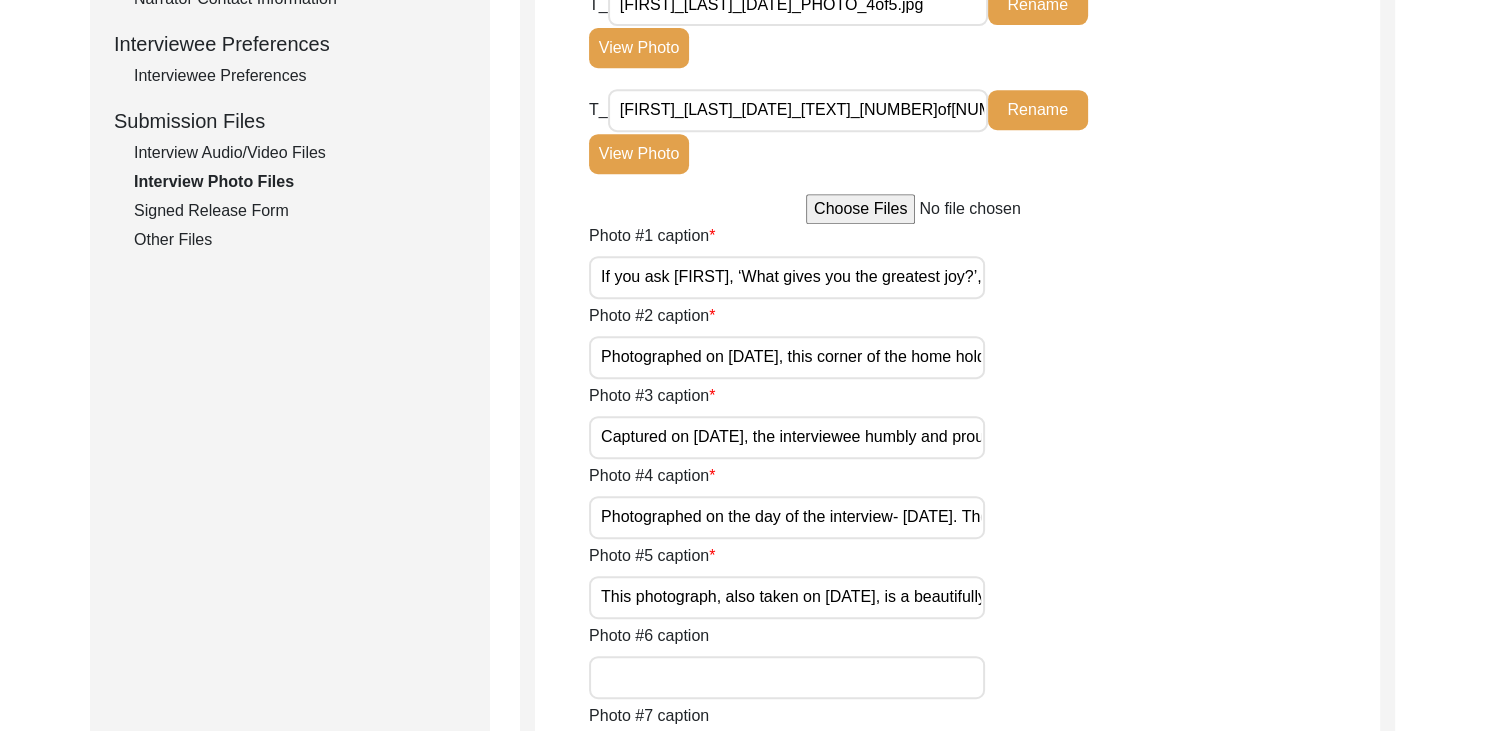 scroll, scrollTop: 896, scrollLeft: 0, axis: vertical 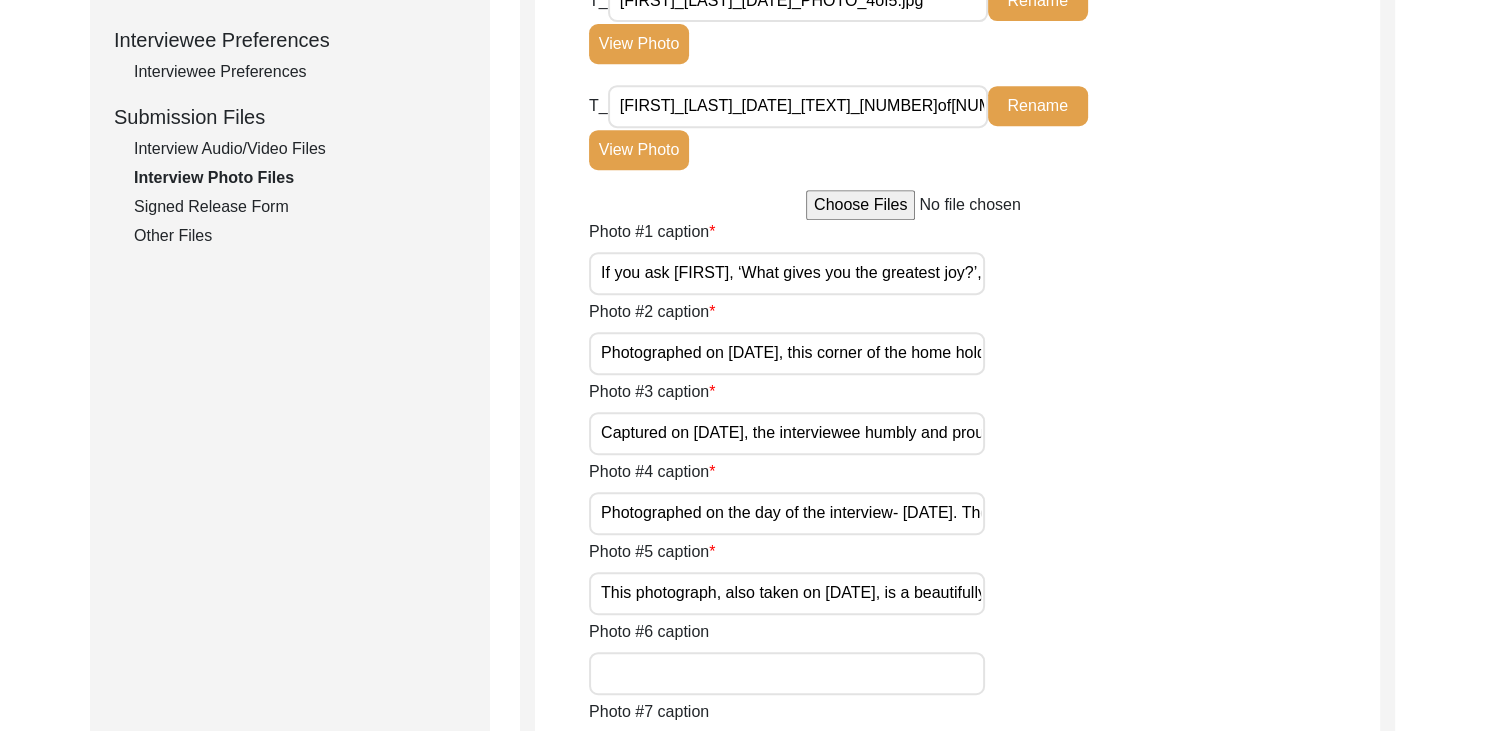 click on "Interview Information   Interviewee Information   Interviewer Information   Narrator Information   Interview Date   Interview Location   Additional Interview Information   Interview Summary/Abstract   Migration Information   Birthplace Location   Interviewee Residence Before Partition   Interviewee Residence After Partition   Migration Details   Interviewee Occupation and Parental Information   Contact Information   Friends and Family Information   Interviewee Contact Information   Interviewer Contact Information   Narrator Contact Information   Interviewee Preferences   Interviewee Preferences   Submission Files   Interview Audio/Video Files   Interview Photo Files   Signed Release Form   Other Files" 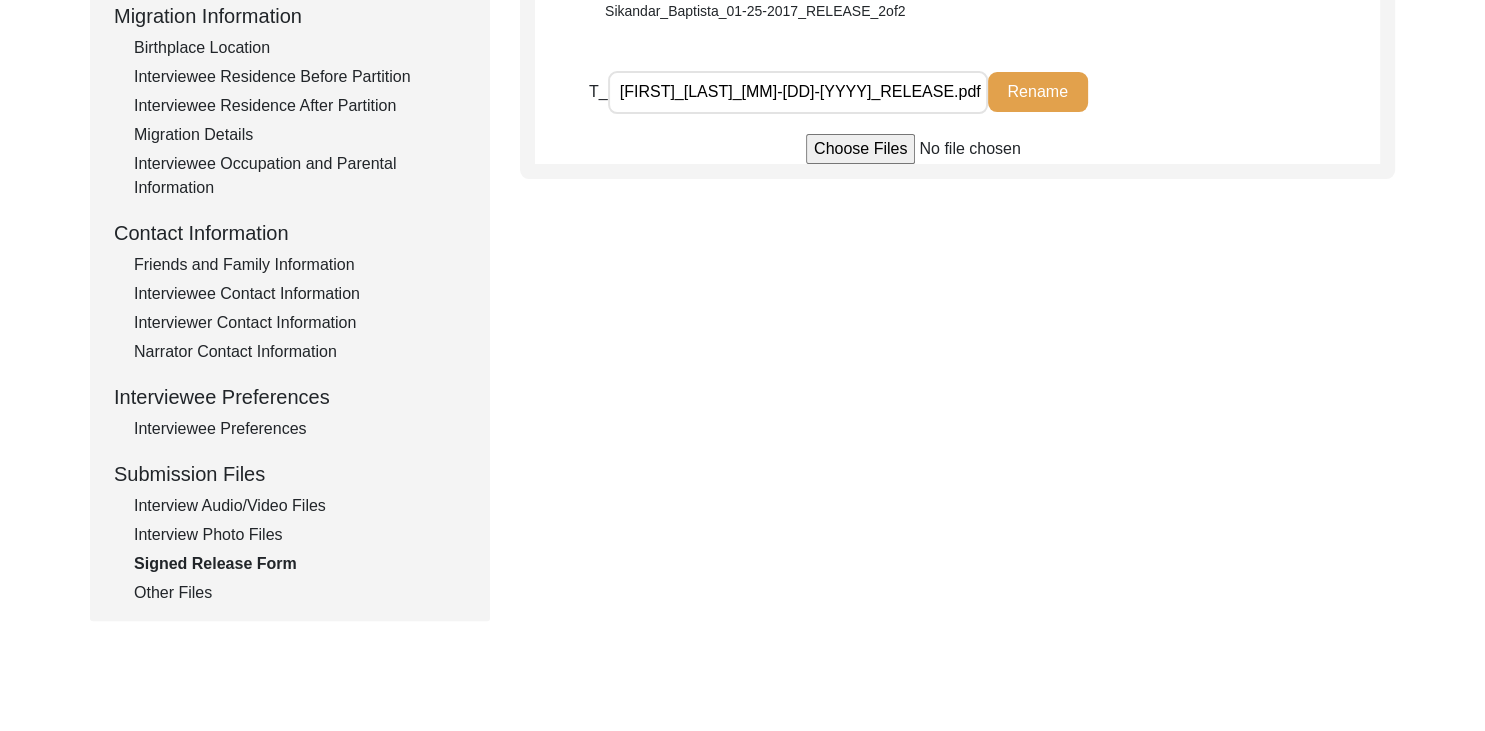 scroll, scrollTop: 541, scrollLeft: 0, axis: vertical 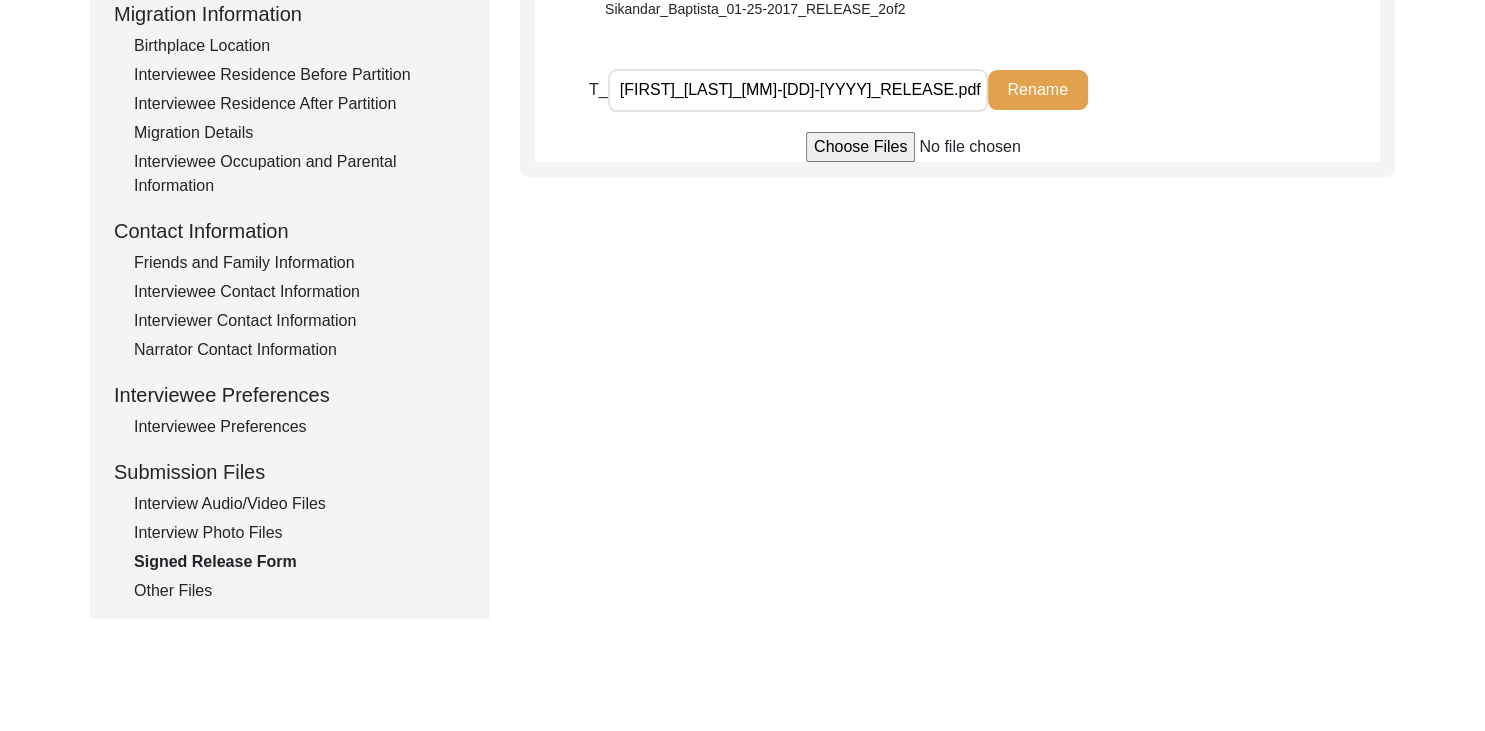 click on "Other Files" 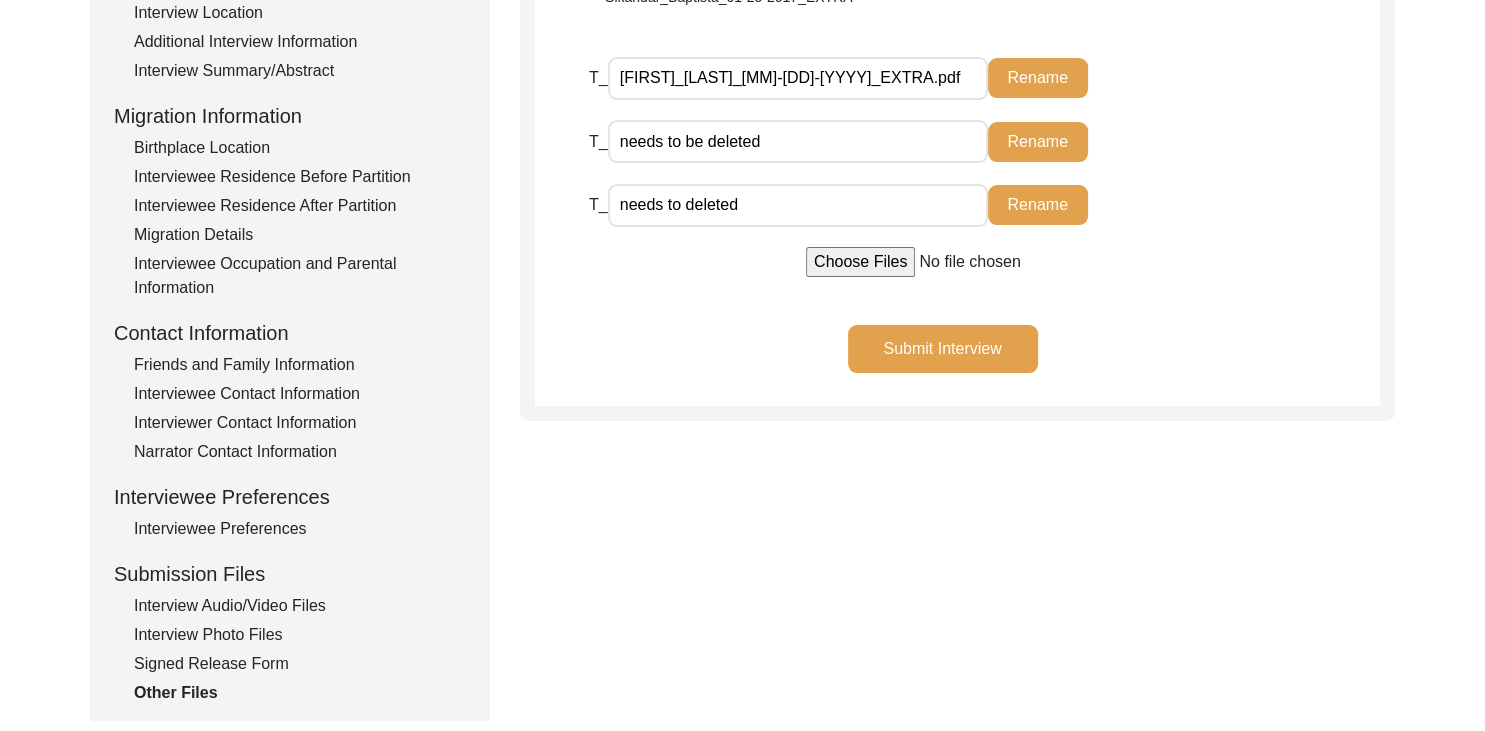 scroll, scrollTop: 440, scrollLeft: 0, axis: vertical 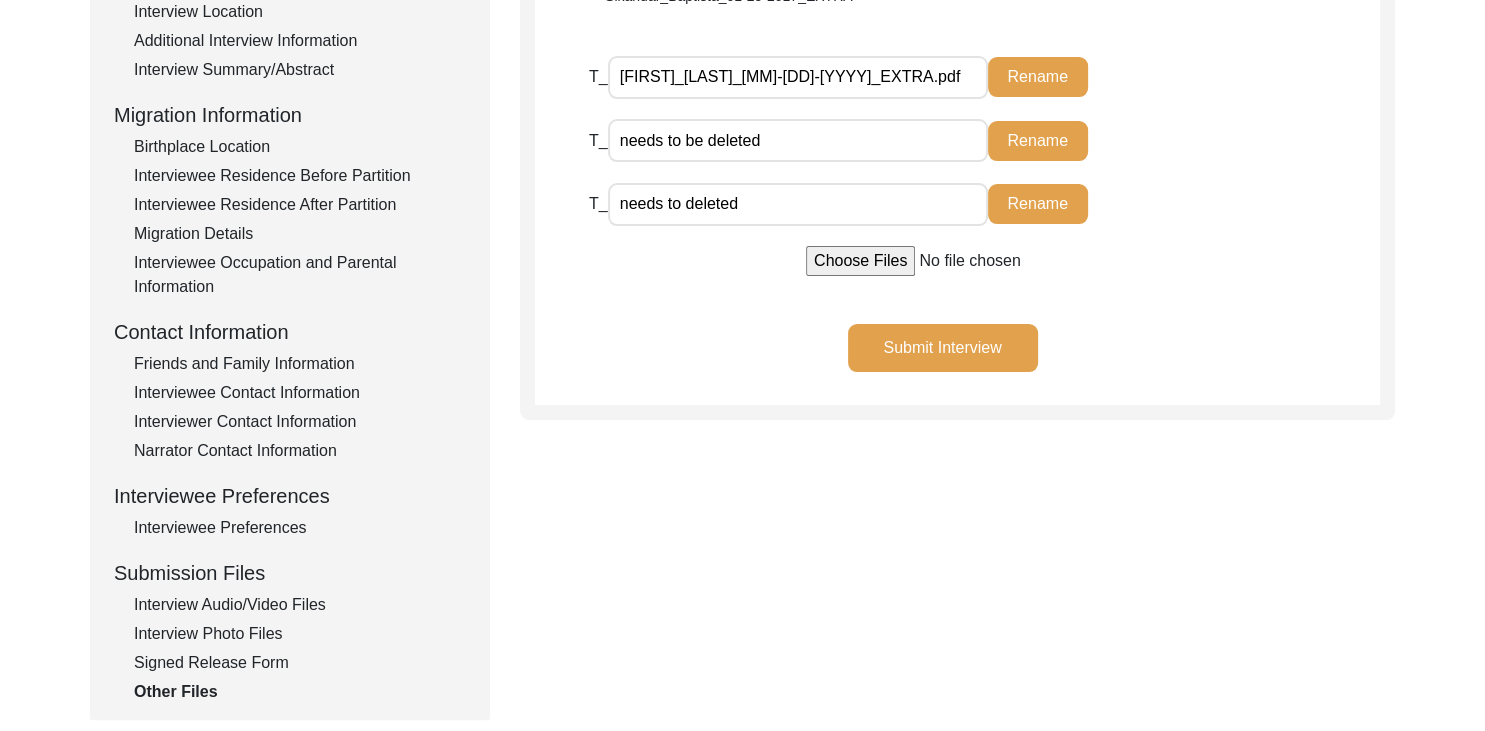 click on "needs to be deleted" at bounding box center (798, 140) 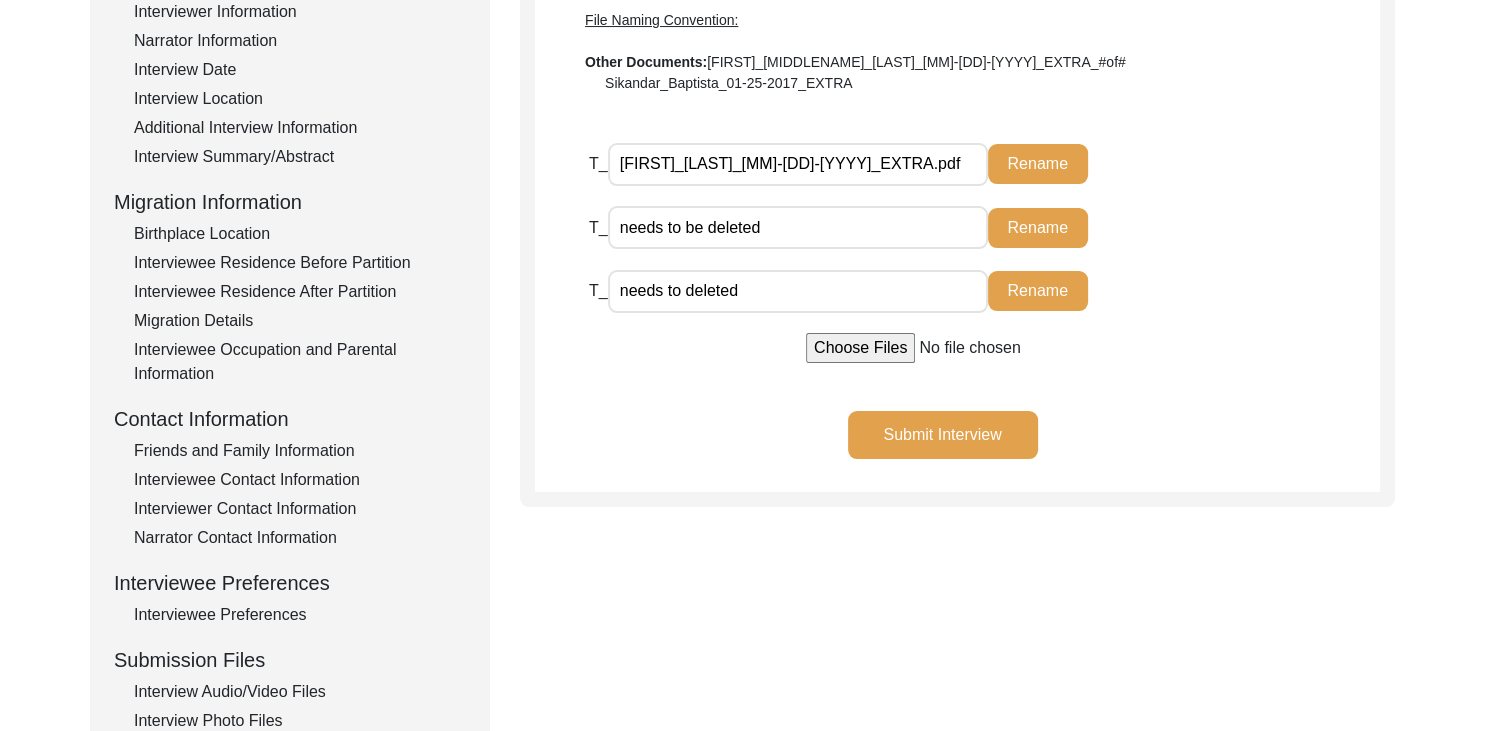 scroll, scrollTop: 346, scrollLeft: 0, axis: vertical 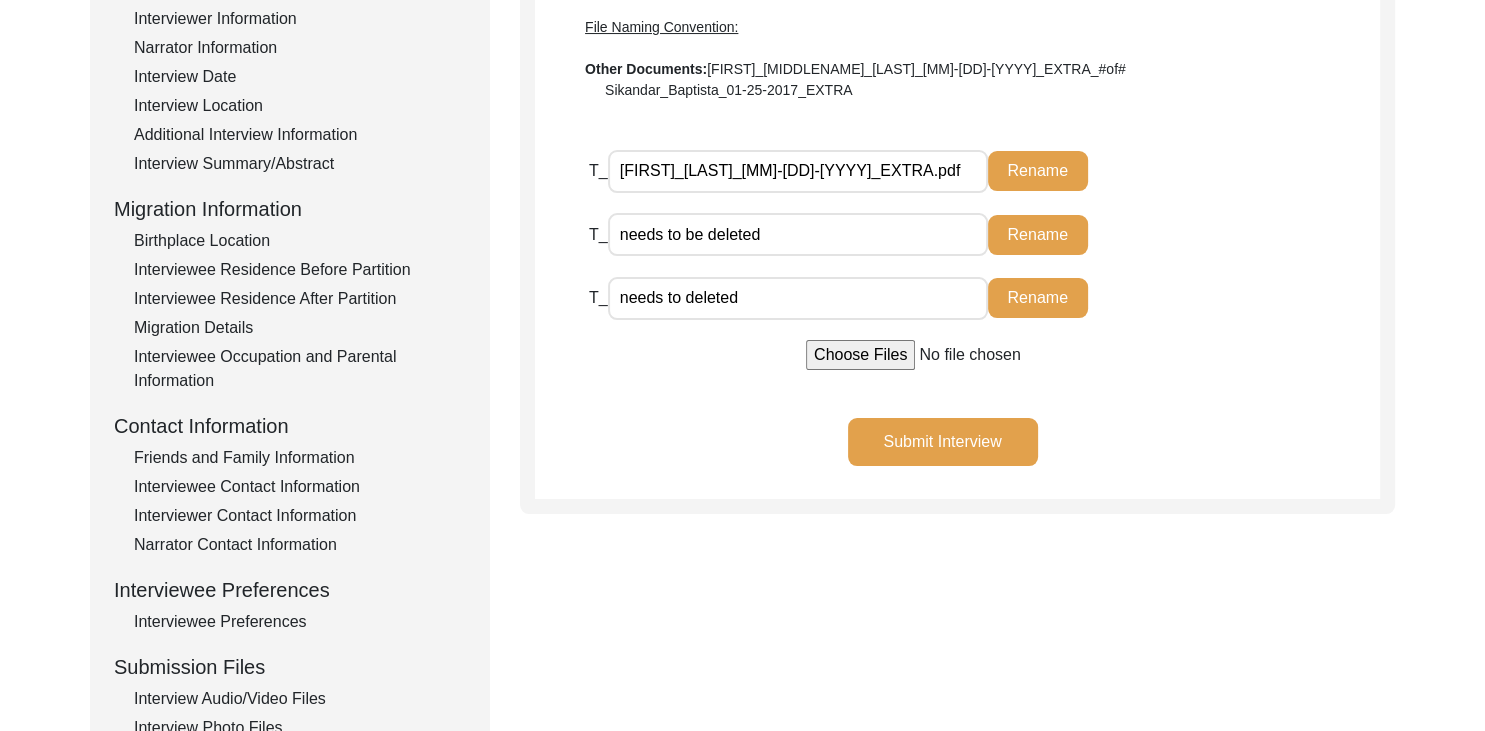 click on "Rename" 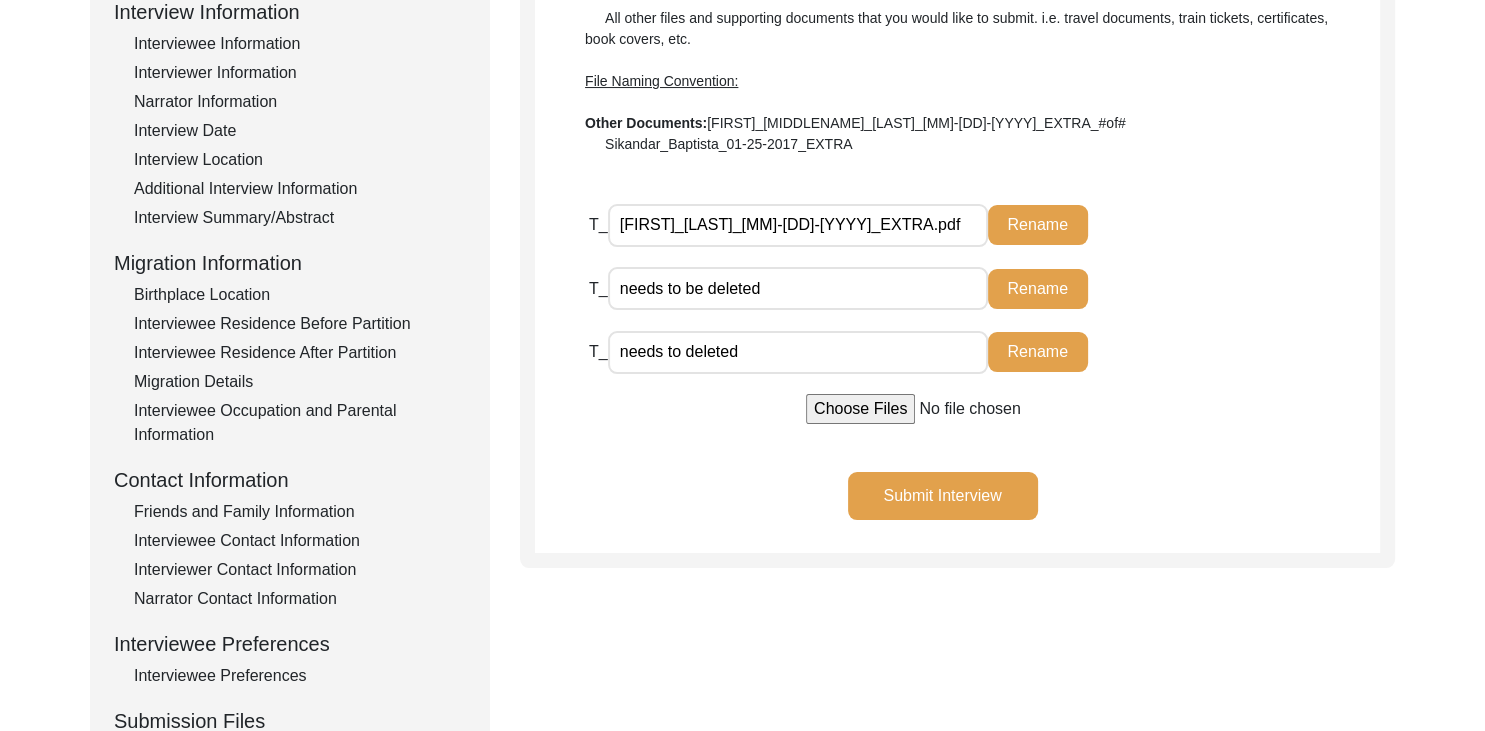 scroll, scrollTop: 283, scrollLeft: 0, axis: vertical 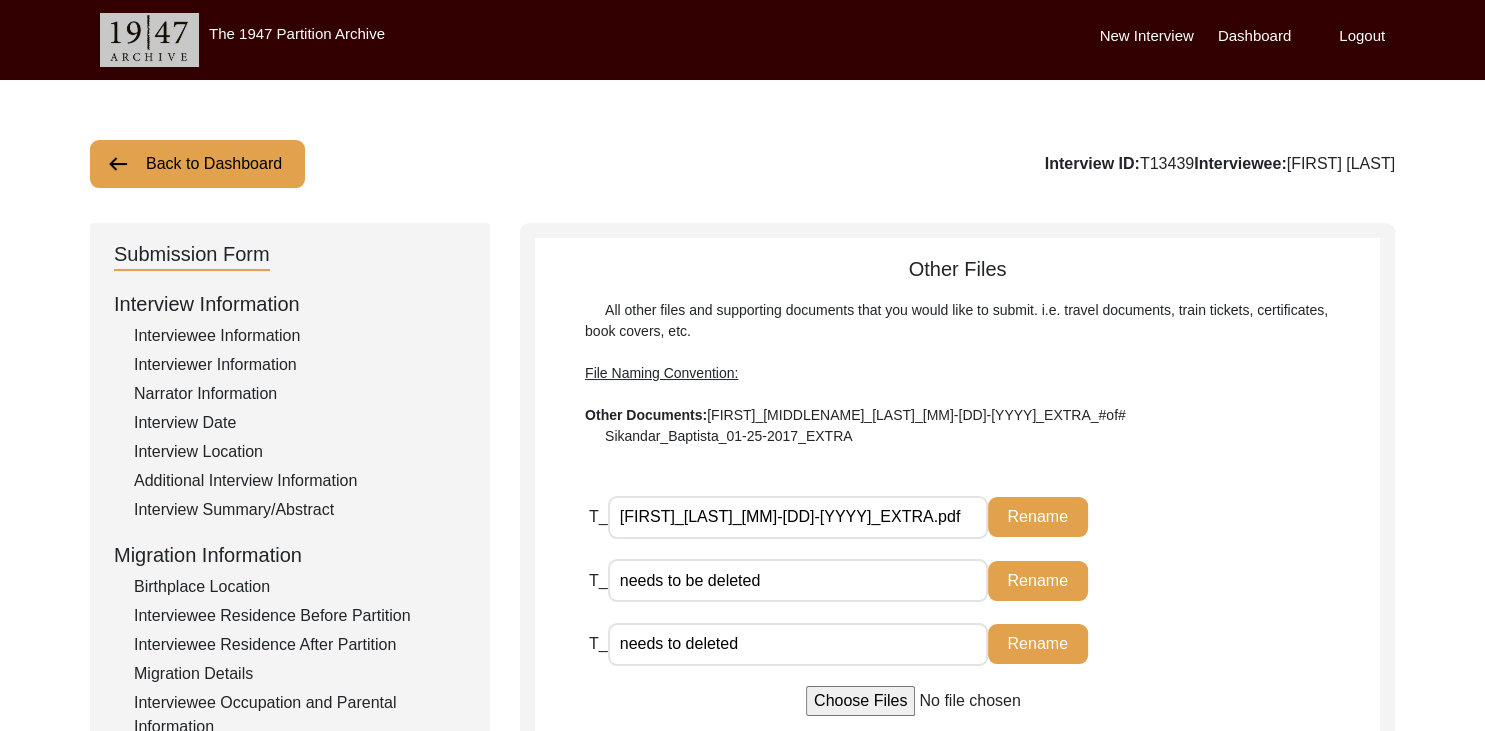 click on "Interview Summary/Abstract" 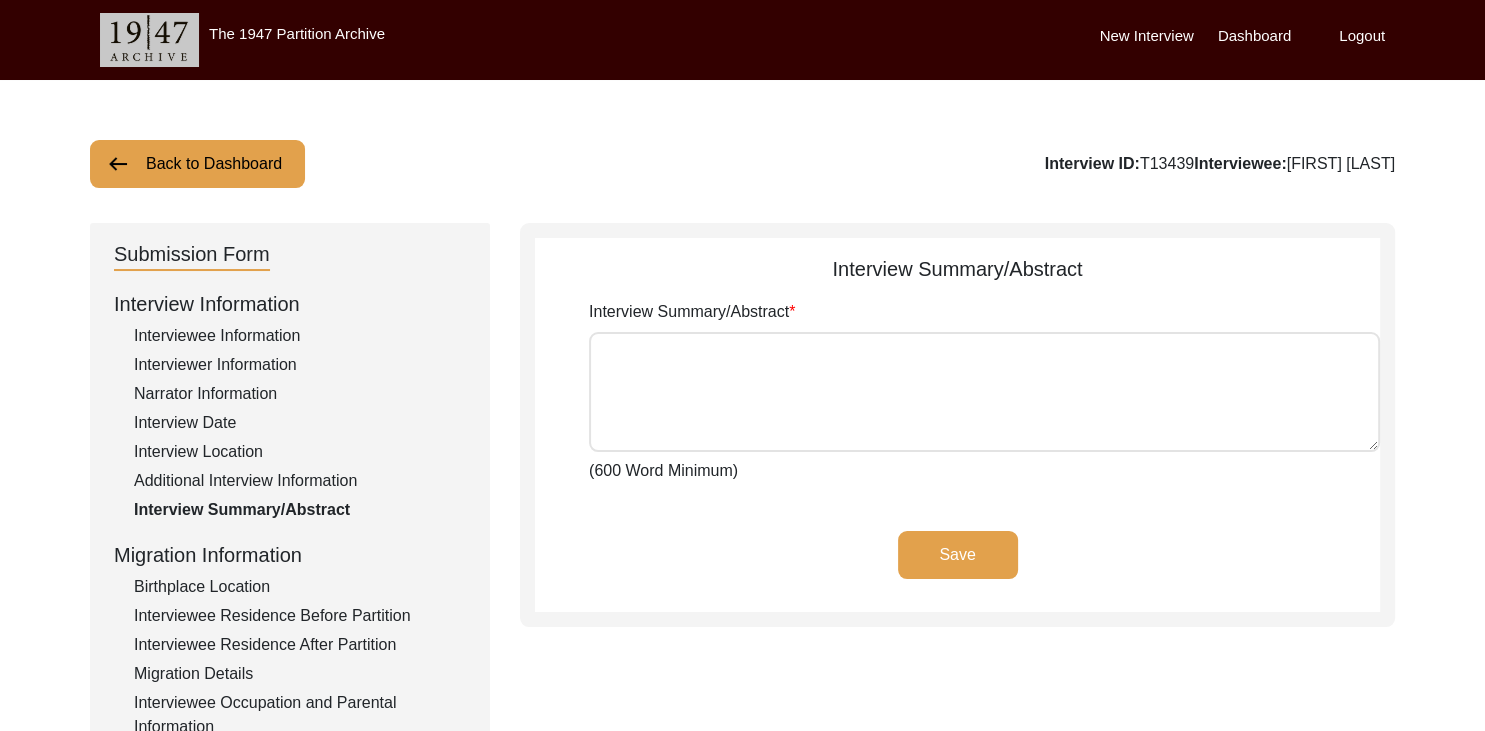 click on "Interview Summary/Abstract" at bounding box center [984, 392] 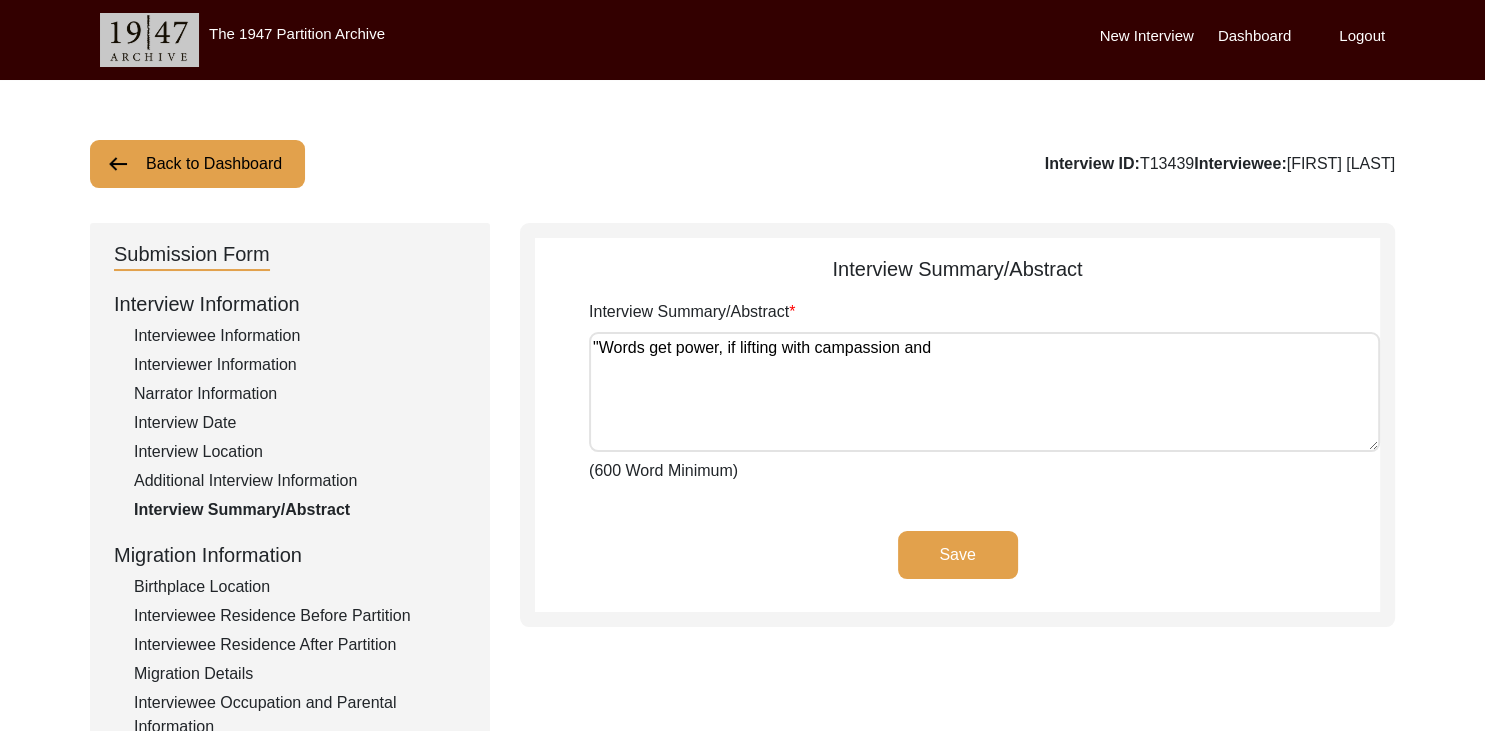 click on ""Words get power, if lifting with campassion and" at bounding box center [984, 392] 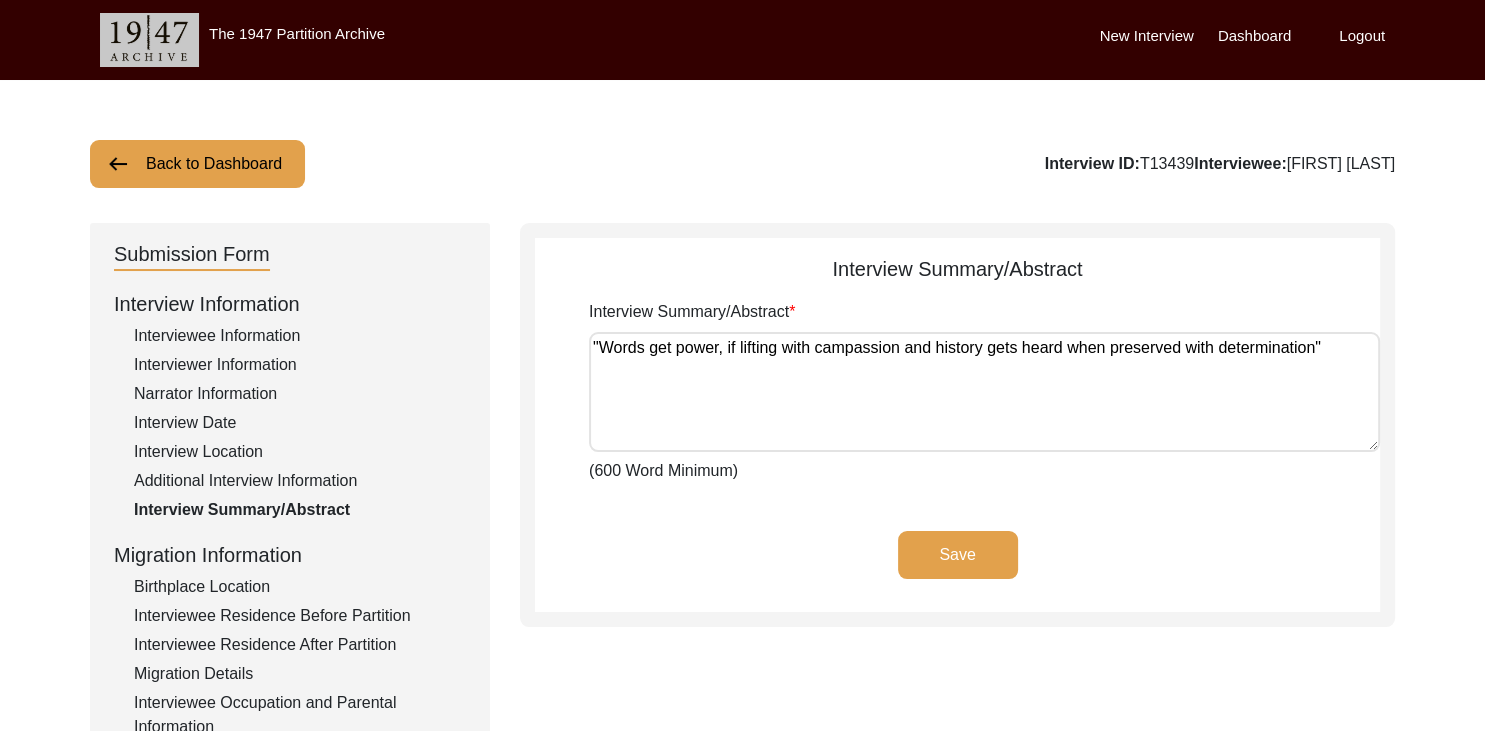 drag, startPoint x: 591, startPoint y: 346, endPoint x: 1358, endPoint y: 357, distance: 767.07886 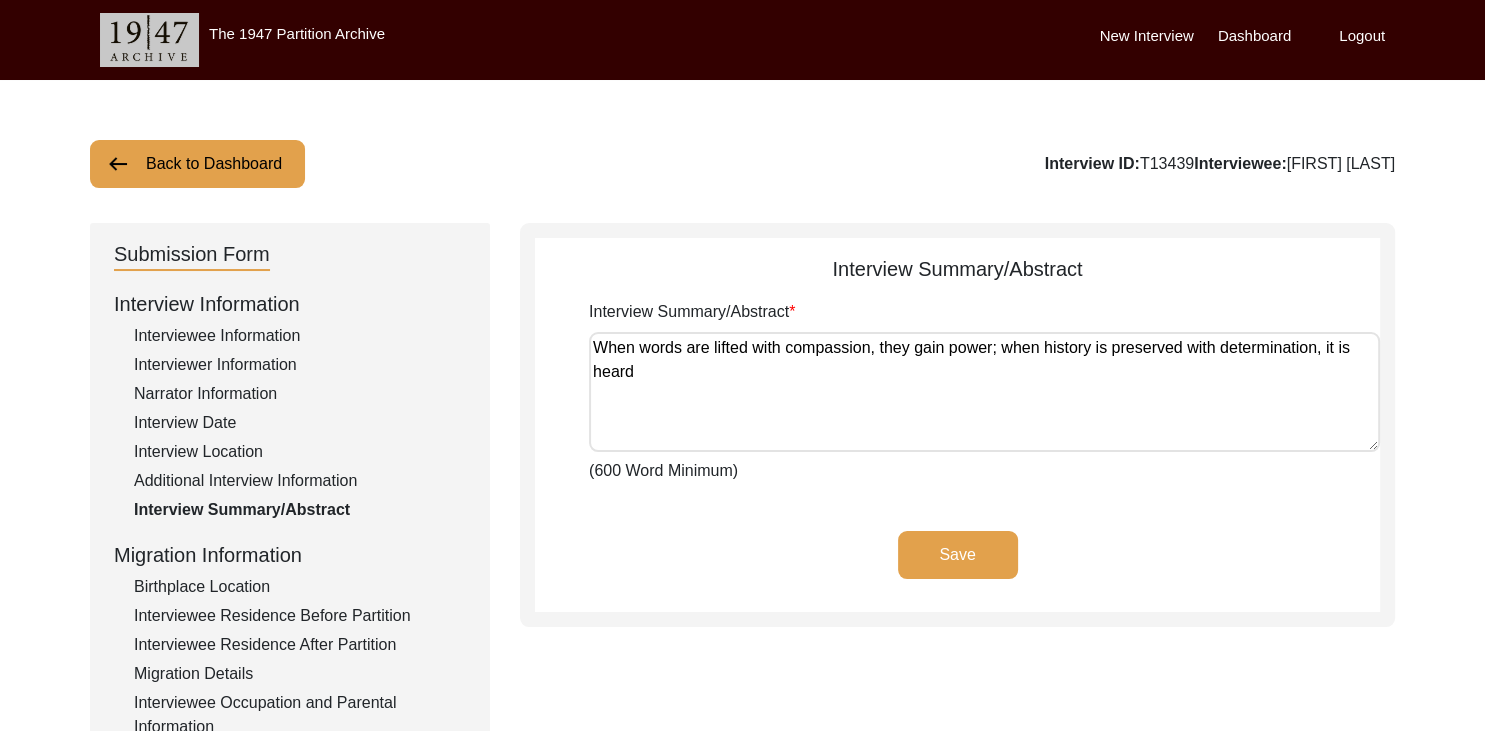 click on "When words are lifted with compassion, they gain power; when history is preserved with determination, it is heard" at bounding box center [984, 392] 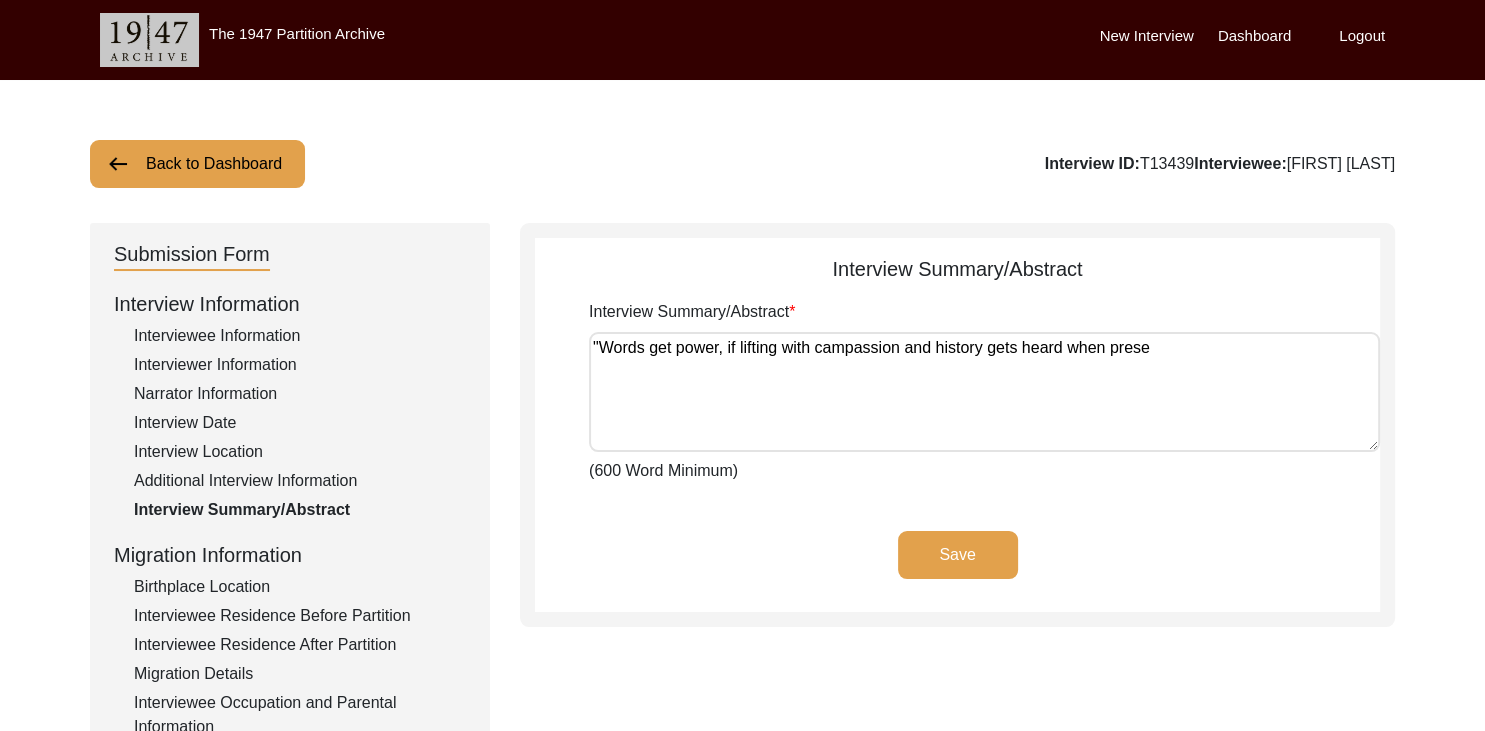 click on ""Words get power, if lifting with campassion and history gets heard when prese" at bounding box center [984, 392] 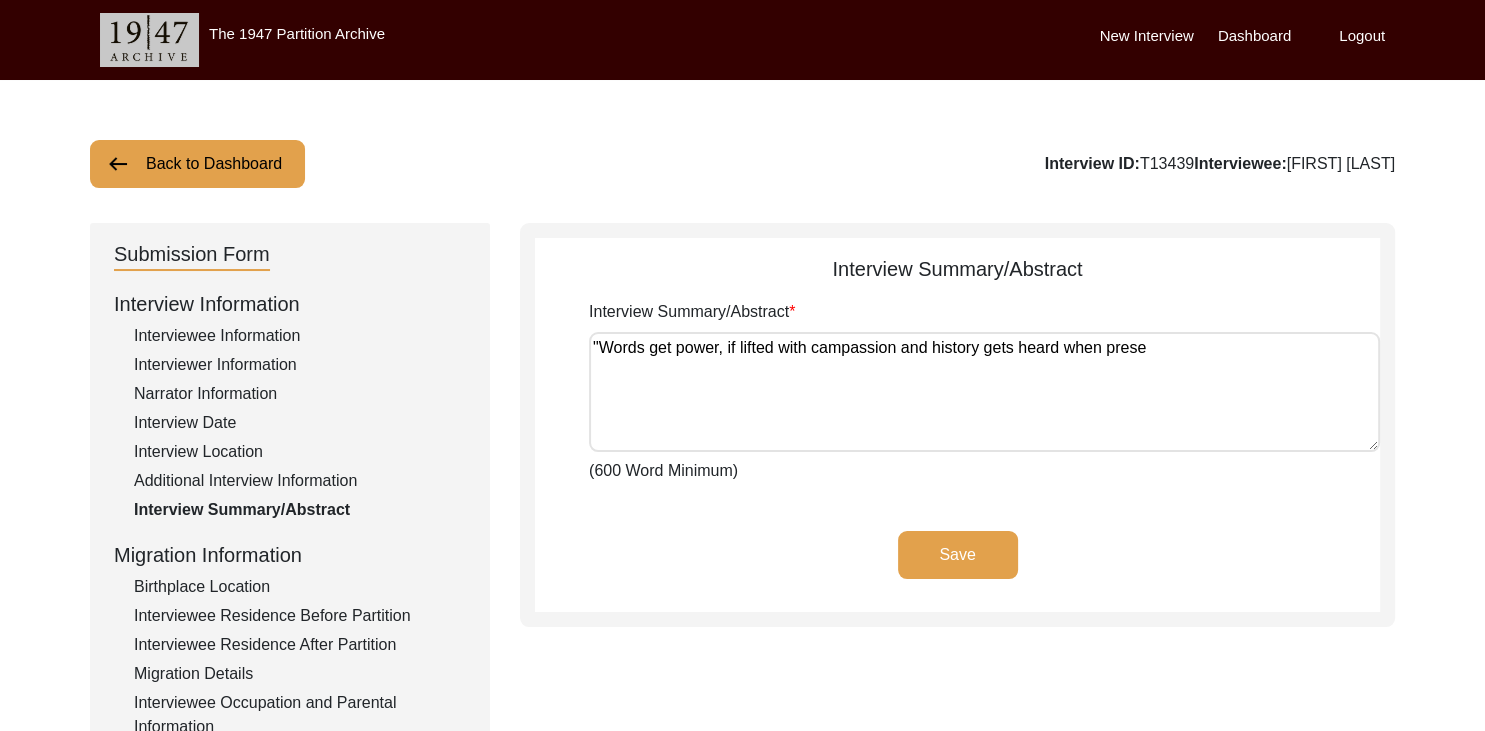 click on ""Words get power, if lifted with campassion and history gets heard when prese" at bounding box center (984, 392) 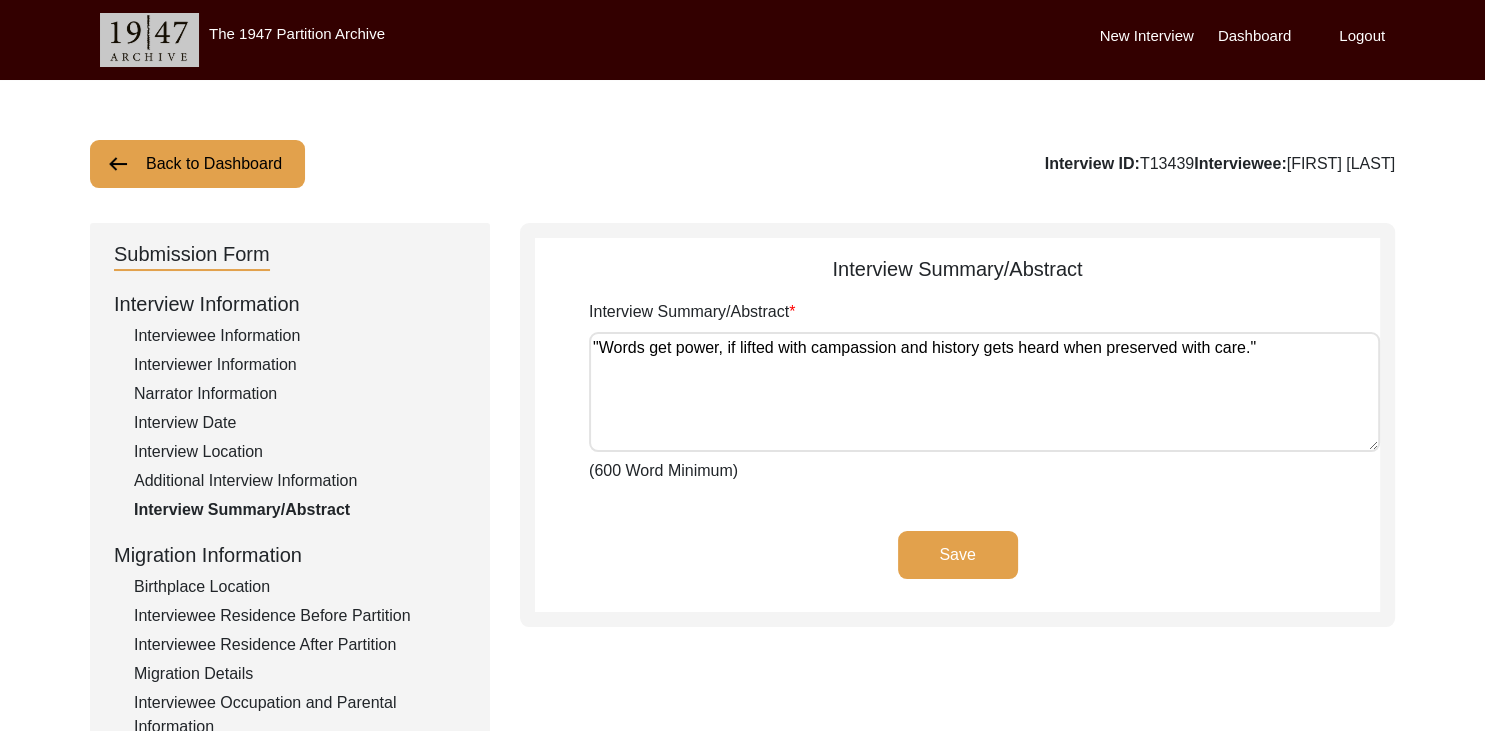paste on "ain power when lifted with compassion, and history is heard when preserved with care."" 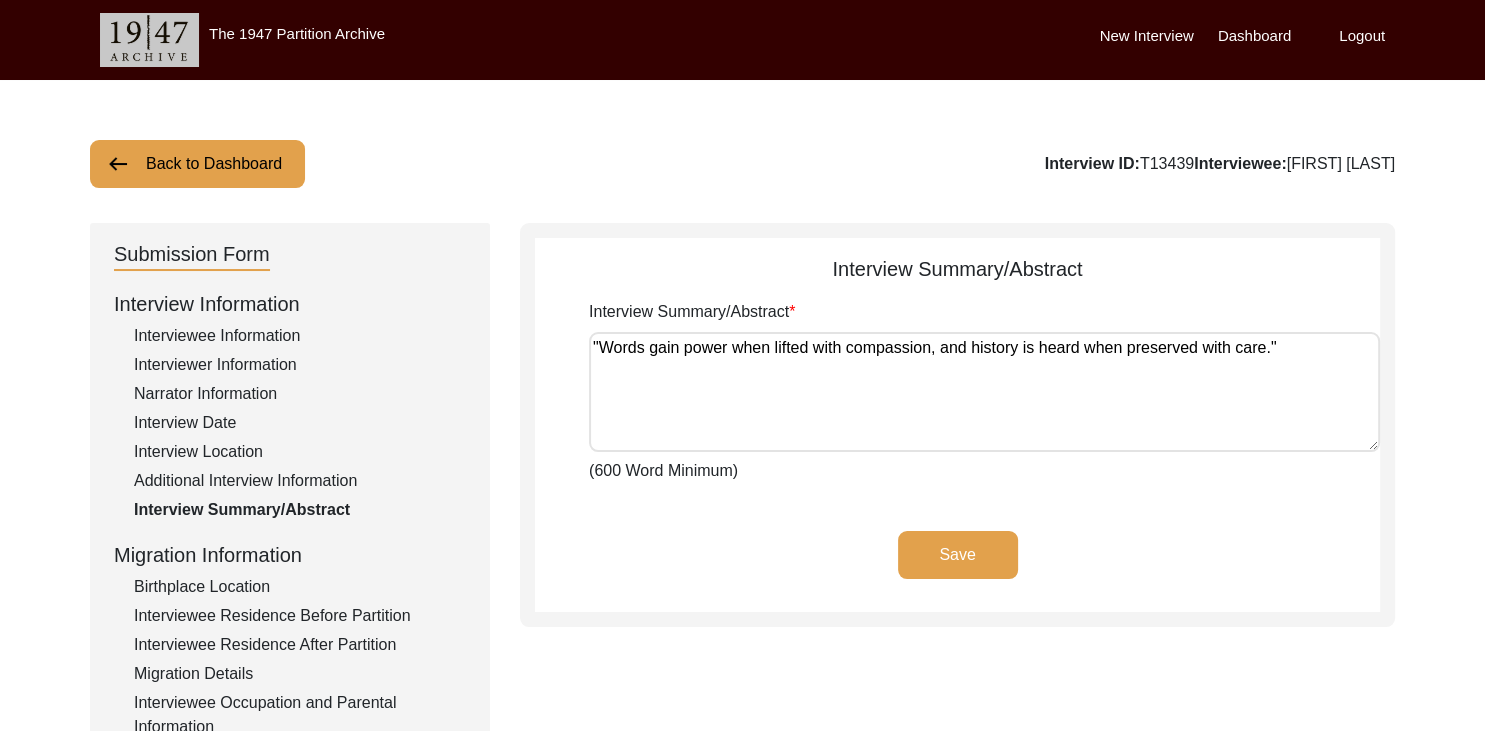 click on "Interview Summary/Abstract
Interview Summary/Abstract "Words gain power when lifted with compassion, and history is heard when preserved with care."  (600 Word Minimum)  Save" 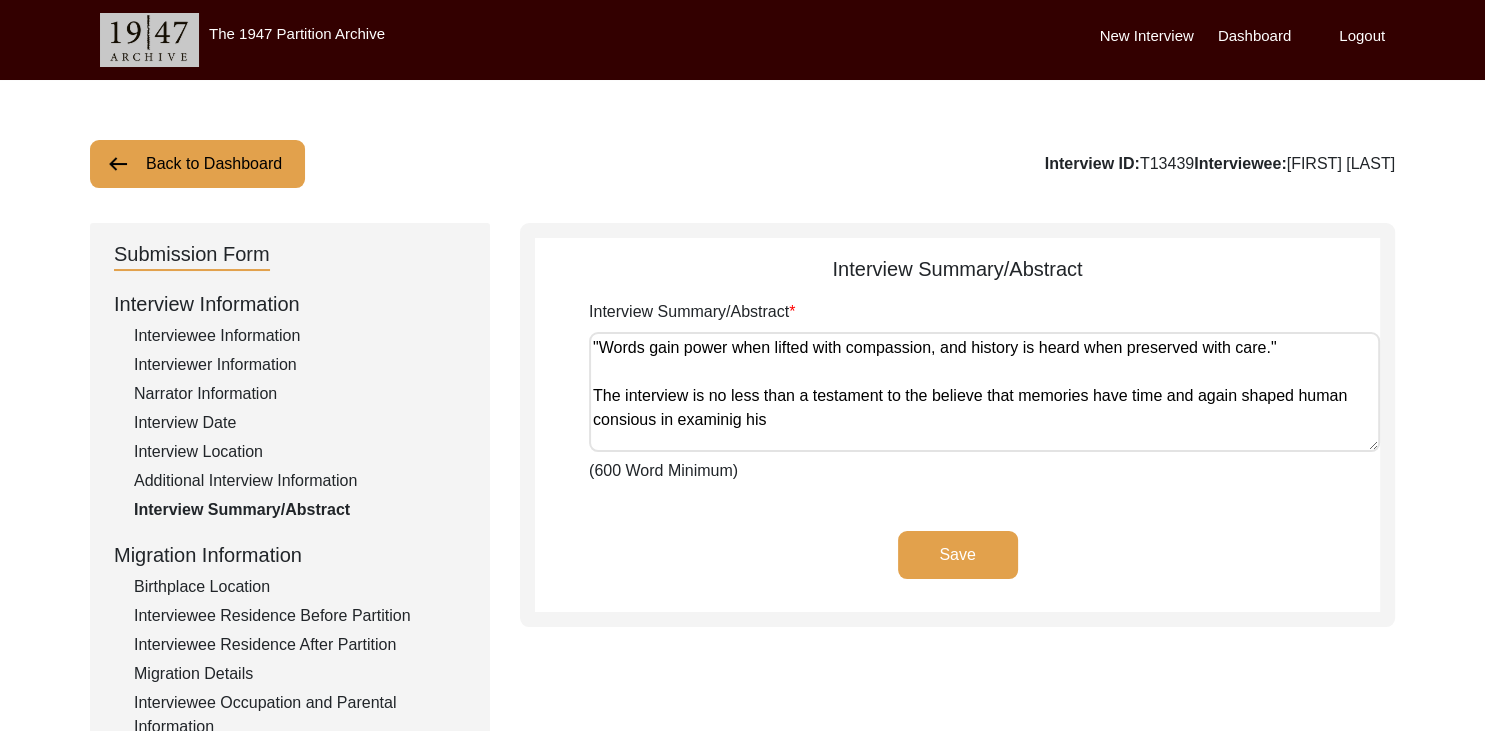 scroll, scrollTop: 7, scrollLeft: 0, axis: vertical 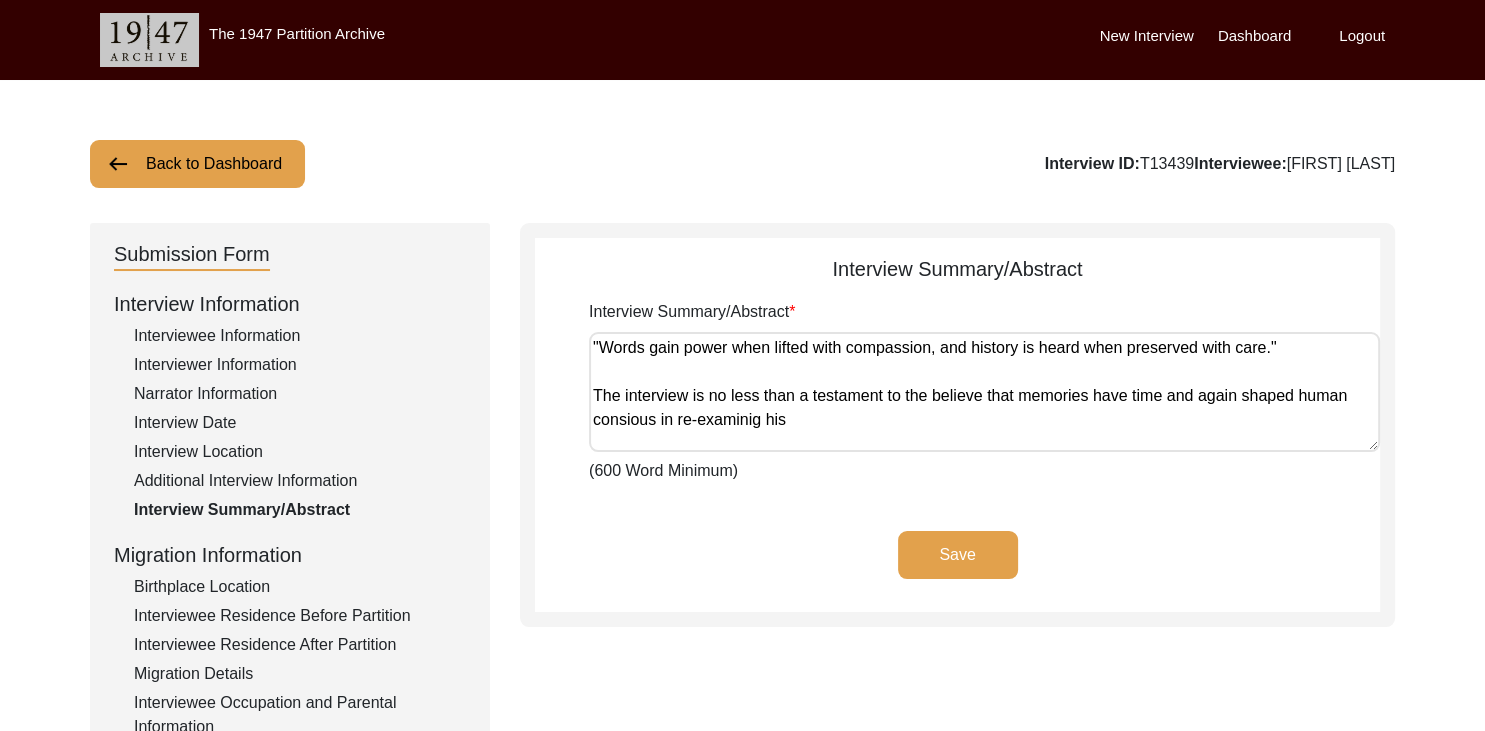 click on ""Words gain power when lifted with compassion, and history is heard when preserved with care."
The interview is no less than a testament to the believe that memories have time and again shaped human consious in re-examinig his" at bounding box center (984, 392) 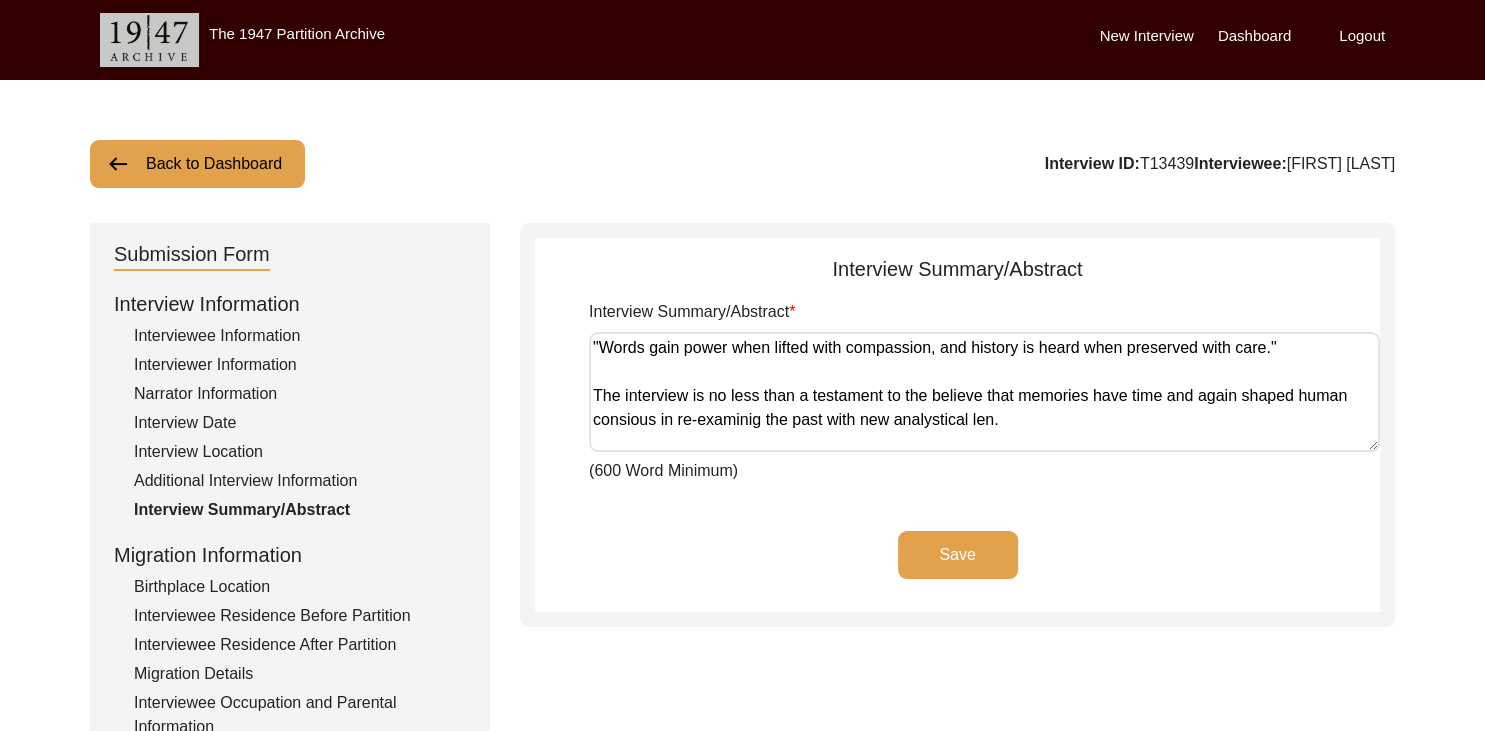 click on ""Words gain power when lifted with compassion, and history is heard when preserved with care."
The interview is no less than a testament to the believe that memories have time and again shaped human consious in re-examinig the past with new analystical len." at bounding box center [984, 392] 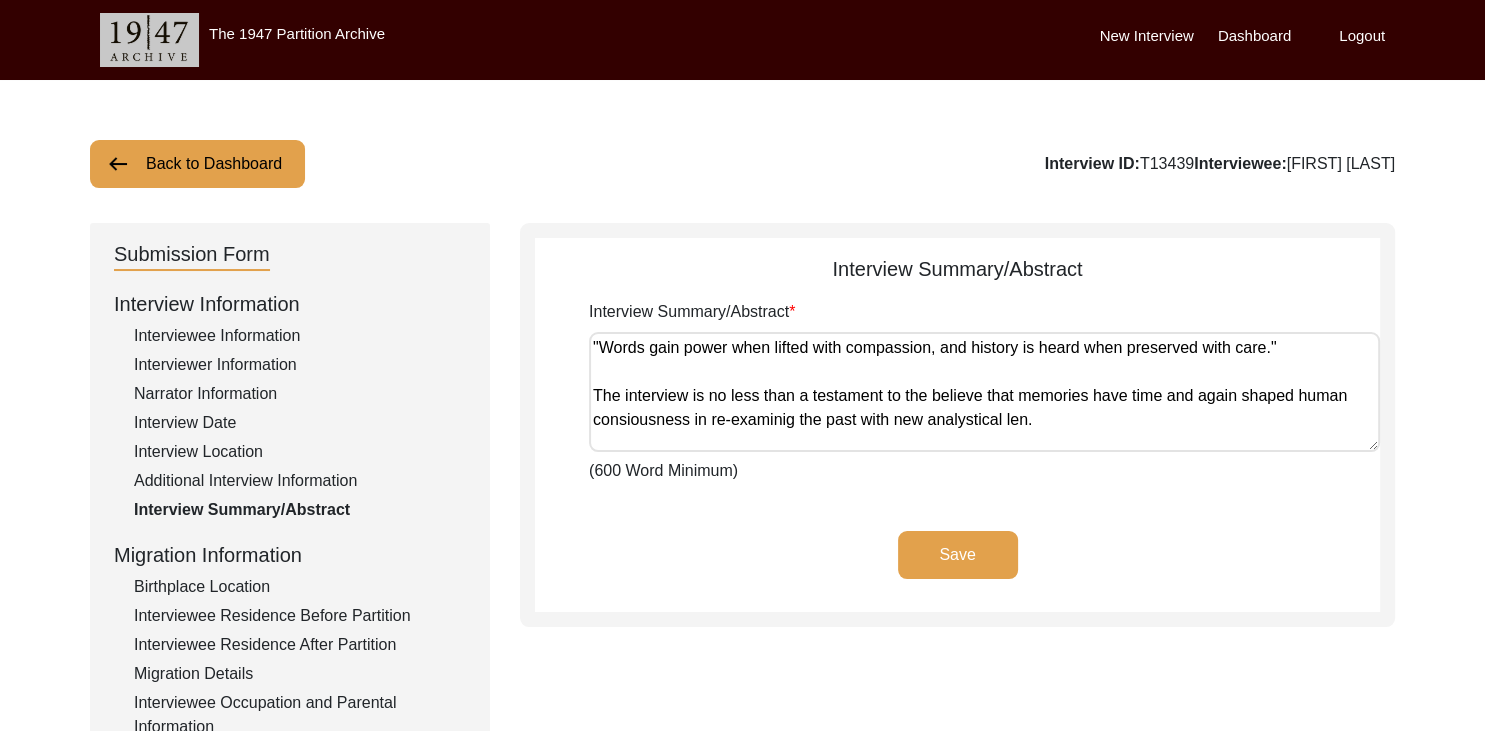 click on ""Words gain power when lifted with compassion, and history is heard when preserved with care."
The interview is no less than a testament to the believe that memories have time and again shaped human consiousness in re-examinig the past with new analystical len." at bounding box center (984, 392) 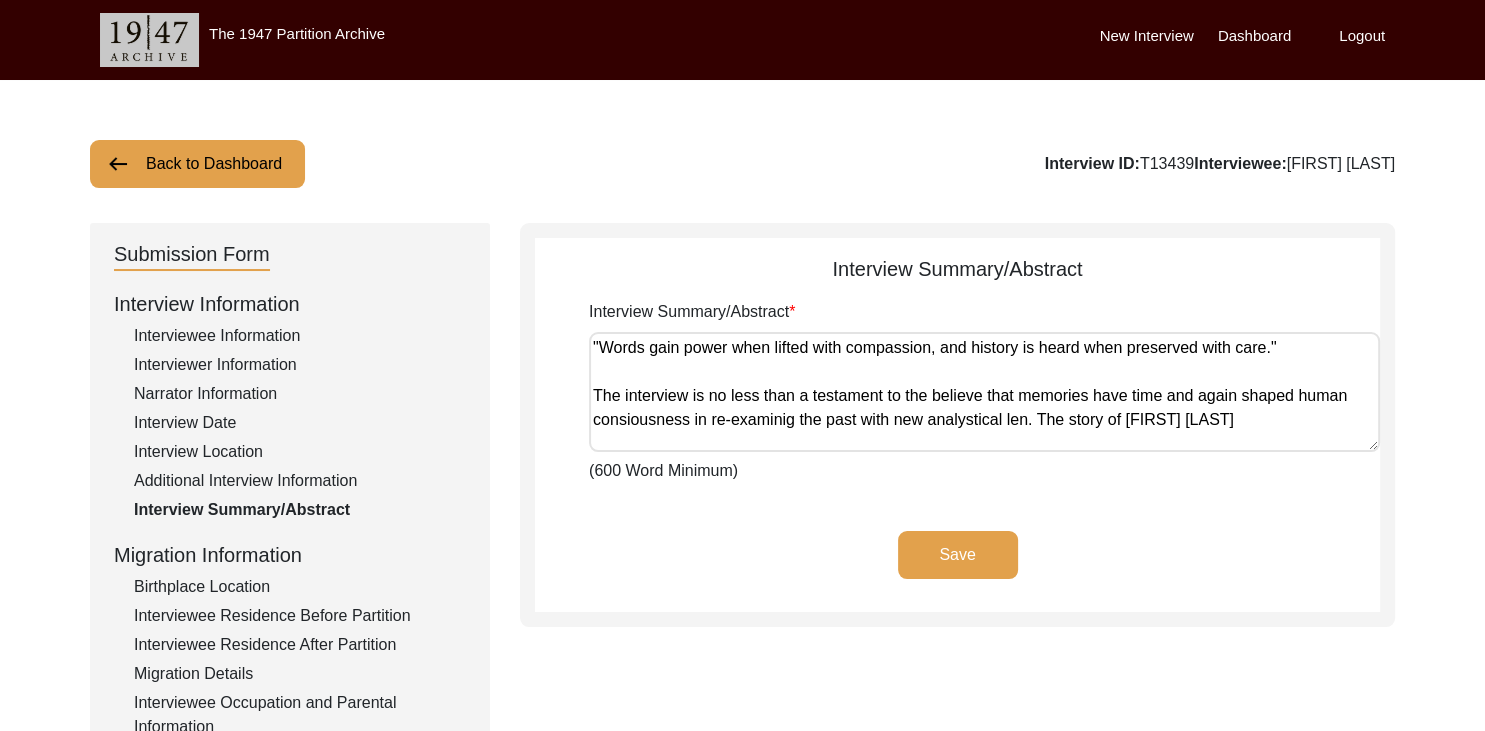 click on ""Words gain power when lifted with compassion, and history is heard when preserved with care."
The interview is no less than a testament to the believe that memories have time and again shaped human consiousness in re-examinig the past with new analystical len. The story of [FIRST] [LAST]" at bounding box center (984, 392) 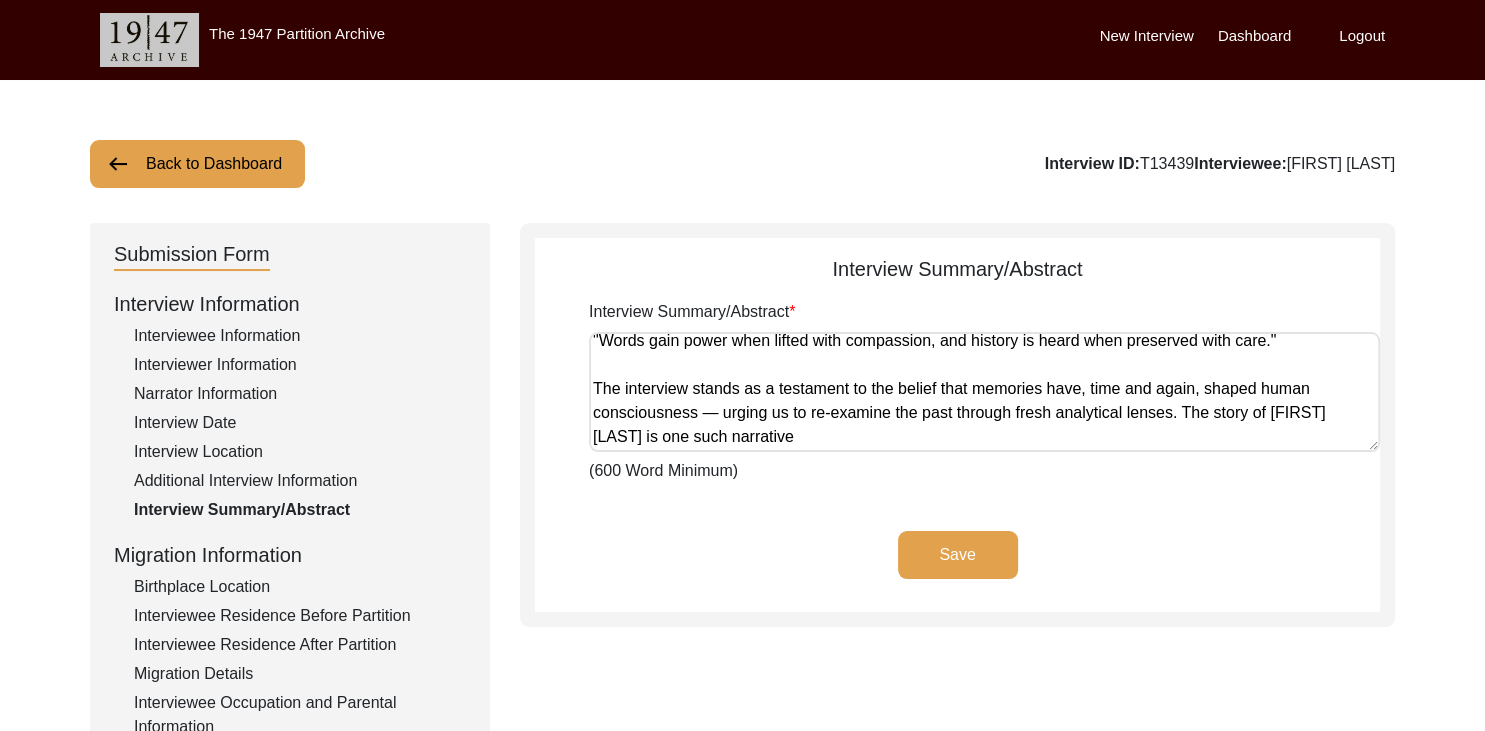 click on ""Words gain power when lifted with compassion, and history is heard when preserved with care."
The interview stands as a testament to the belief that memories have, time and again, shaped human consciousness — urging us to re-examine the past through fresh analytical lenses. The story of [FIRST] [LAST] is one such narrative" at bounding box center [984, 392] 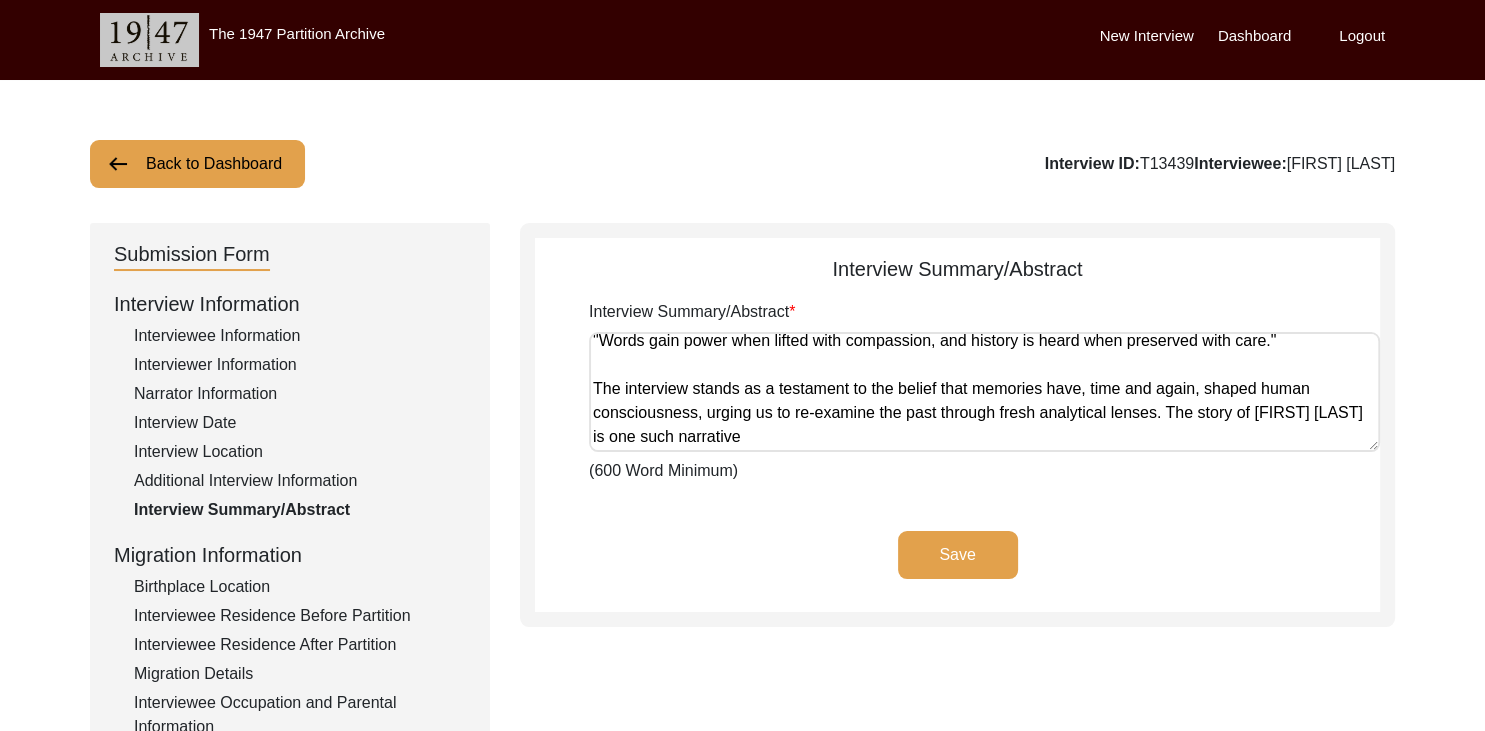 click on ""Words gain power when lifted with compassion, and history is heard when preserved with care."
The interview stands as a testament to the belief that memories have, time and again, shaped human consciousness, urging us to re-examine the past through fresh analytical lenses. The story of [FIRST] [LAST] is one such narrative" at bounding box center (984, 392) 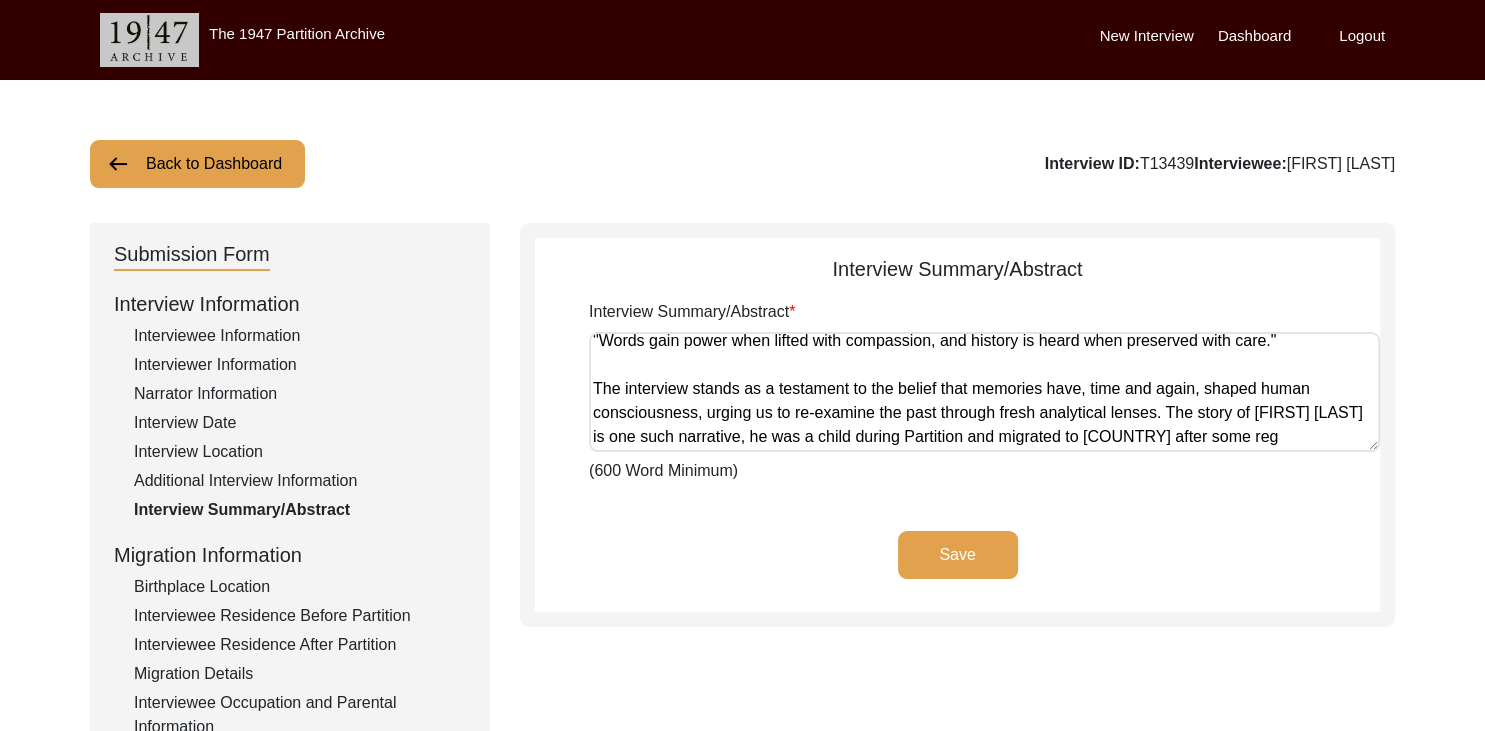 scroll, scrollTop: 26, scrollLeft: 0, axis: vertical 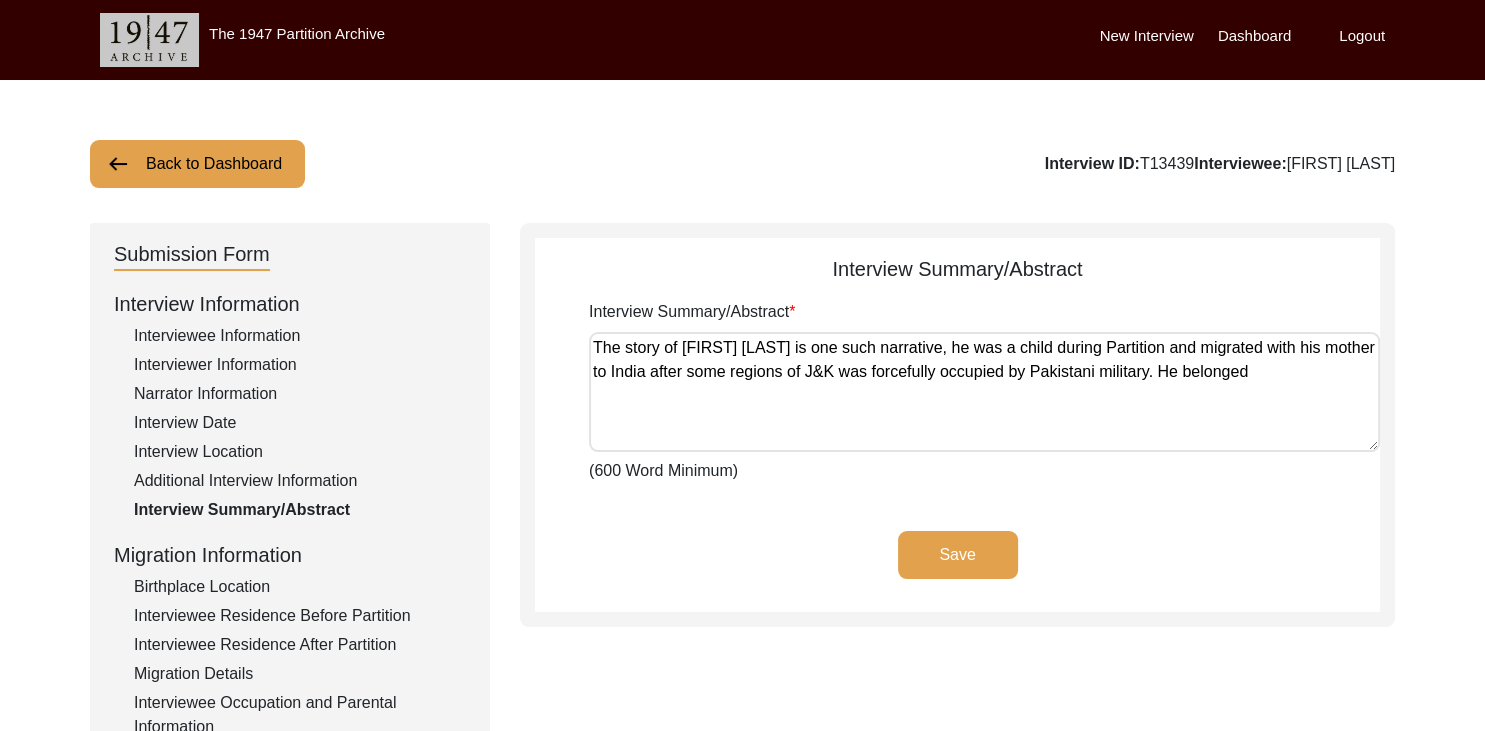 click on "The story of [FIRST] [LAST] is one such narrative, he was a child during Partition and migrated with his mother to India after some regions of J&K was forcefully occupied by Pakistani military. He belonged" at bounding box center (984, 392) 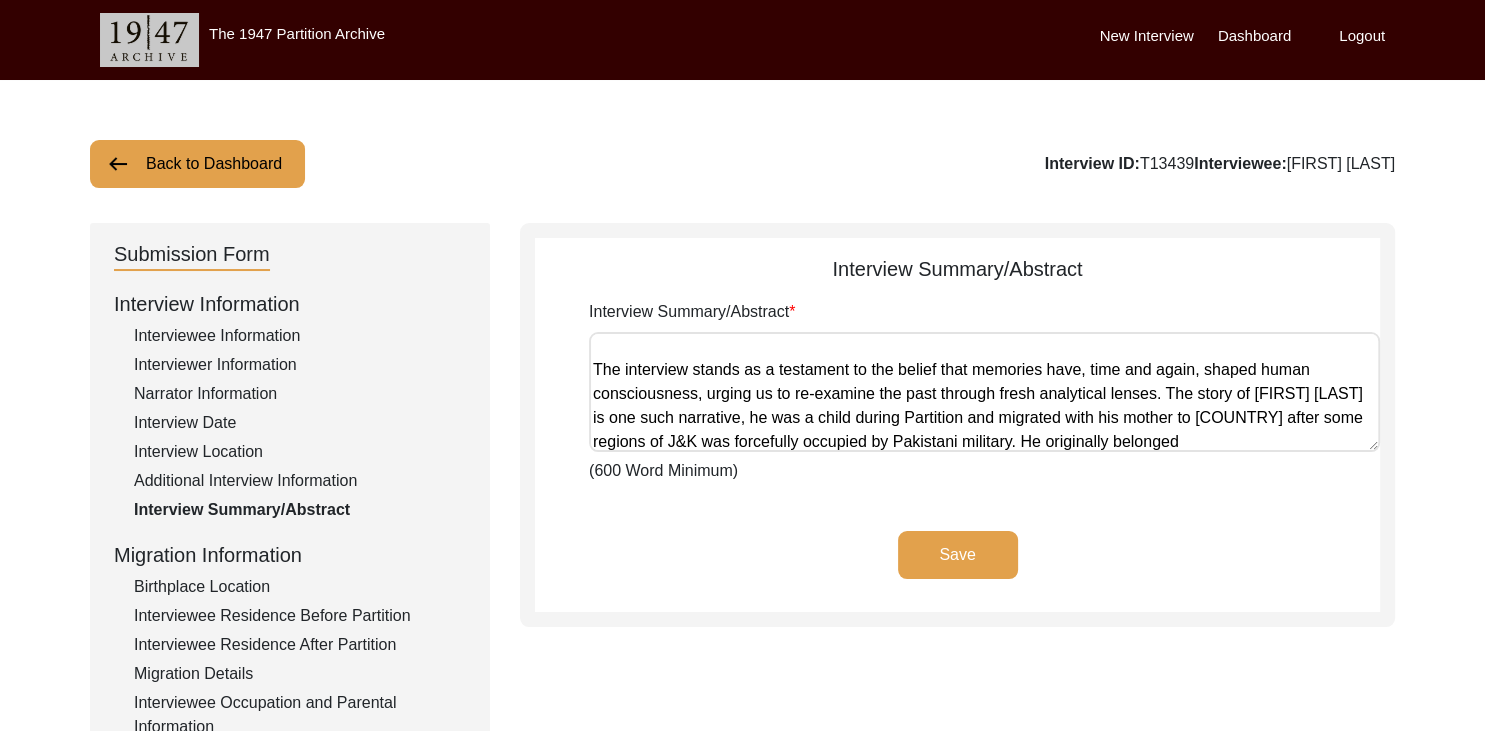 click on ""Words gain power when lifted with compassion, and history is heard when preserved with care."
The interview stands as a testament to the belief that memories have, time and again, shaped human consciousness, urging us to re-examine the past through fresh analytical lenses. The story of [FIRST] [LAST] is one such narrative, he was a child during Partition and migrated with his mother to [COUNTRY] after some regions of J&K was forcefully occupied by Pakistani military. He originally belonged" at bounding box center (984, 392) 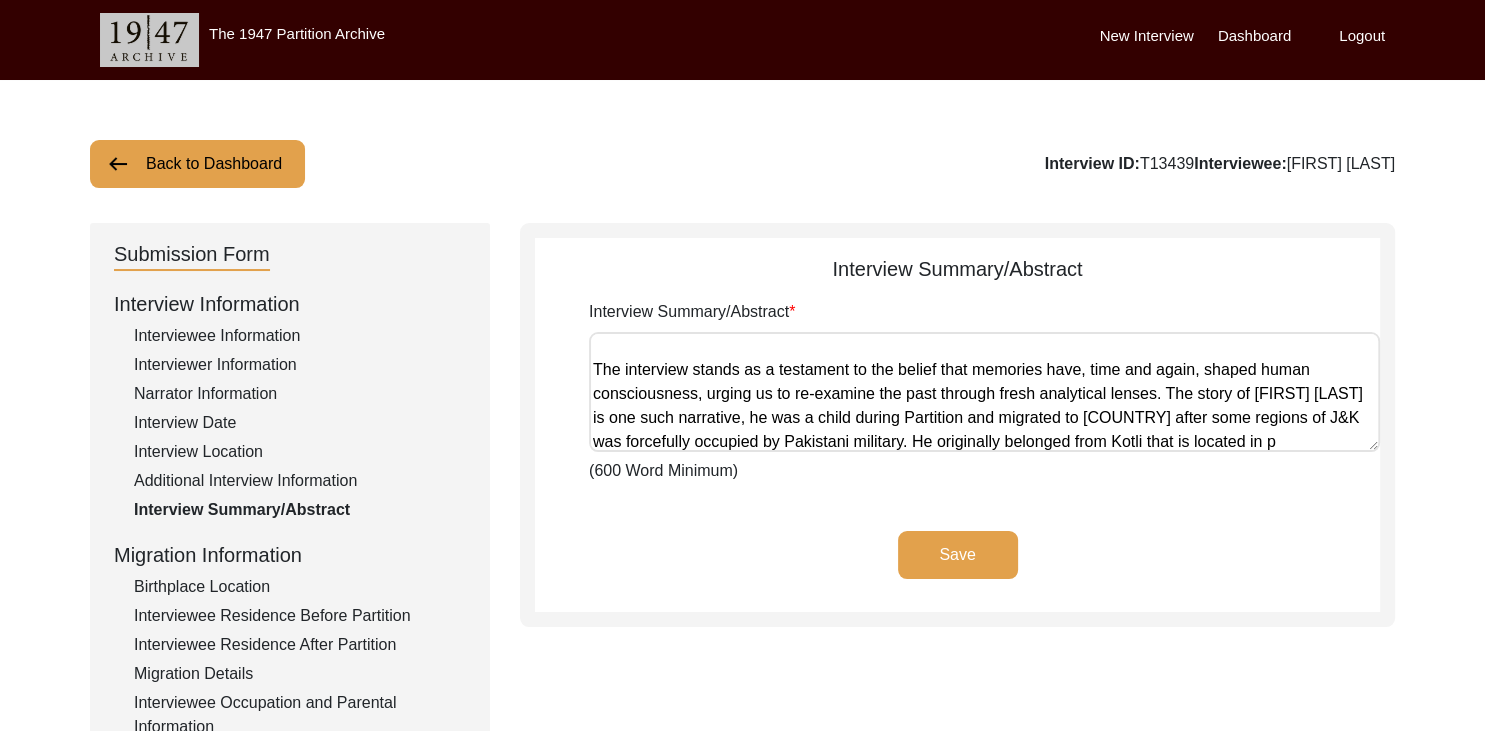 scroll, scrollTop: 50, scrollLeft: 0, axis: vertical 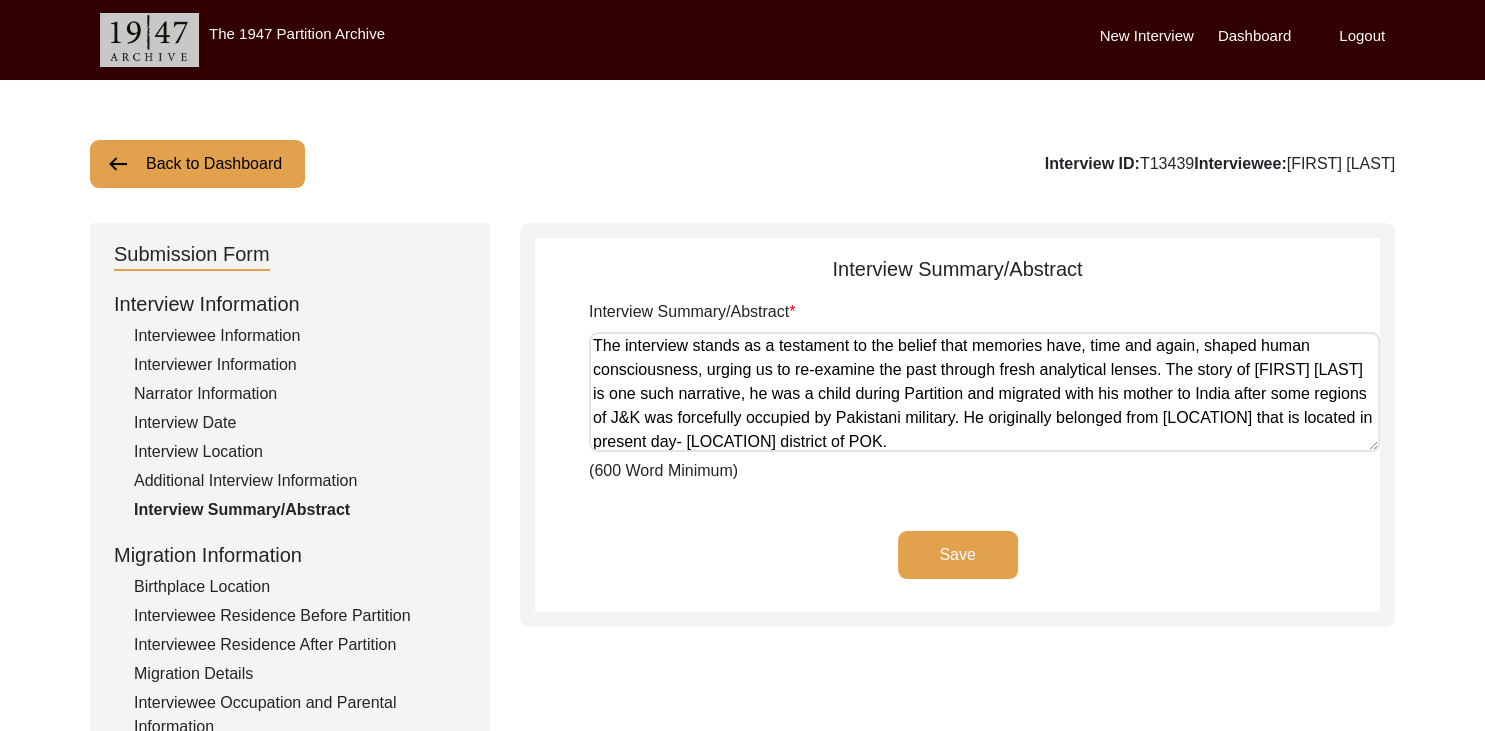 click on ""Words gain power when lifted with compassion, and history is heard when preserved with care."
The interview stands as a testament to the belief that memories have, time and again, shaped human consciousness, urging us to re-examine the past through fresh analytical lenses. The story of [FIRST] [LAST] is one such narrative, he was a child during Partition and migrated with his mother to India after some regions of J&K was forcefully occupied by Pakistani military. He originally belonged from [LOCATION] that is located in present day- [LOCATION] district of POK." at bounding box center (984, 392) 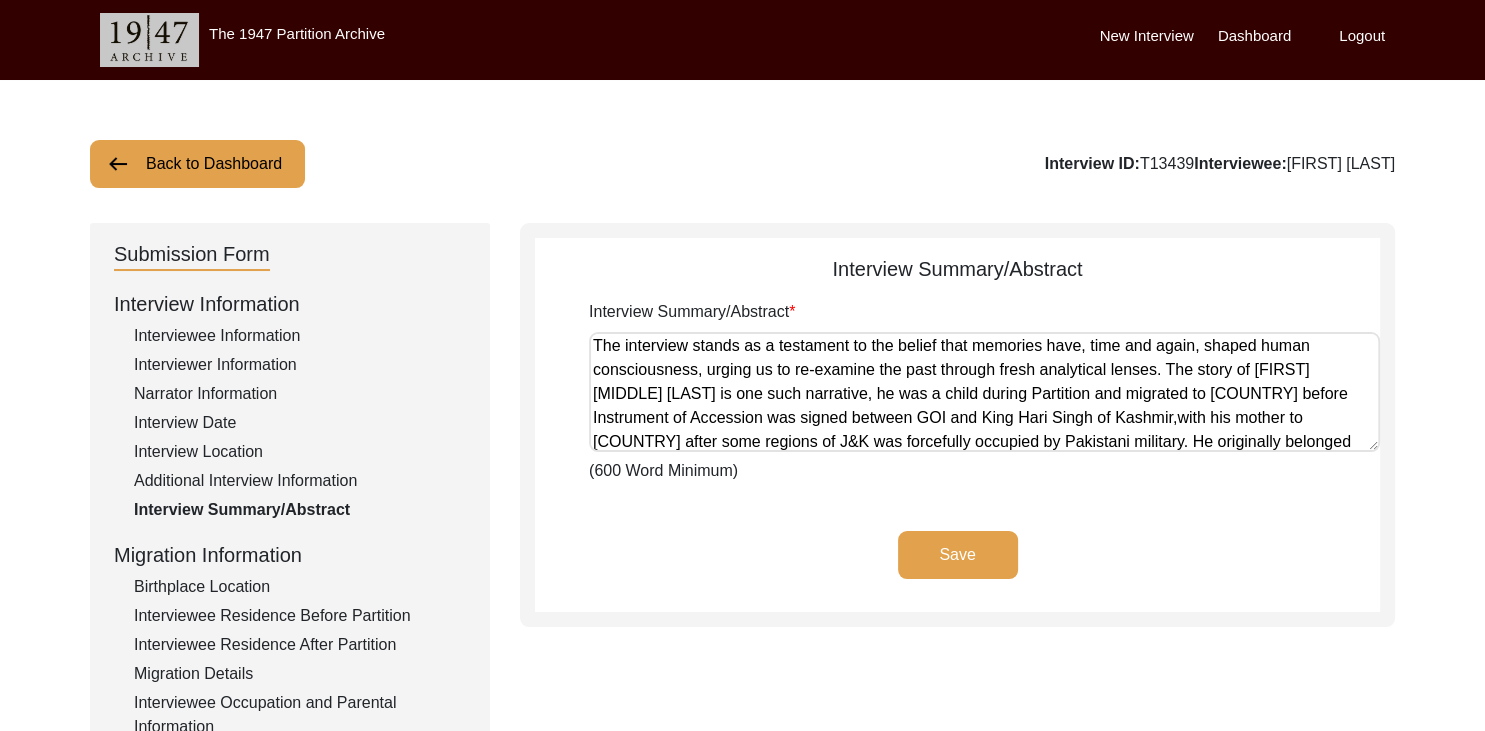 scroll, scrollTop: 79, scrollLeft: 0, axis: vertical 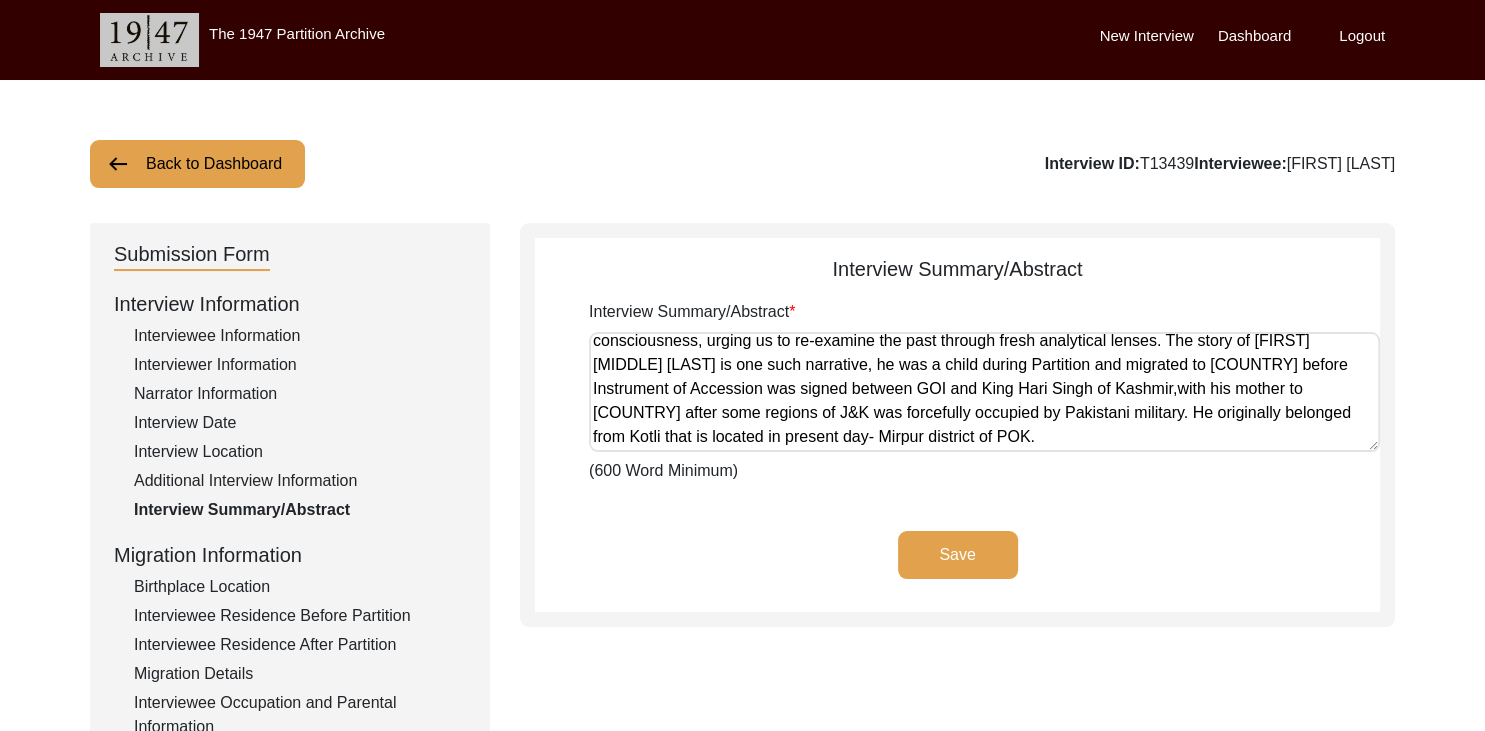 click on ""Words gain power when lifted with compassion, and history is heard when preserved with care."
The interview stands as a testament to the belief that memories have, time and again, shaped human consciousness, urging us to re-examine the past through fresh analytical lenses. The story of [FIRST] [MIDDLE] [LAST] is one such narrative, he was a child during Partition and migrated to [COUNTRY] before Instrument of Accession was signed between GOI and King Hari Singh of Kashmir,with his mother to [COUNTRY] after some regions of J&K was forcefully occupied by Pakistani military. He originally belonged from Kotli that is located in present day- Mirpur district of POK." at bounding box center [984, 392] 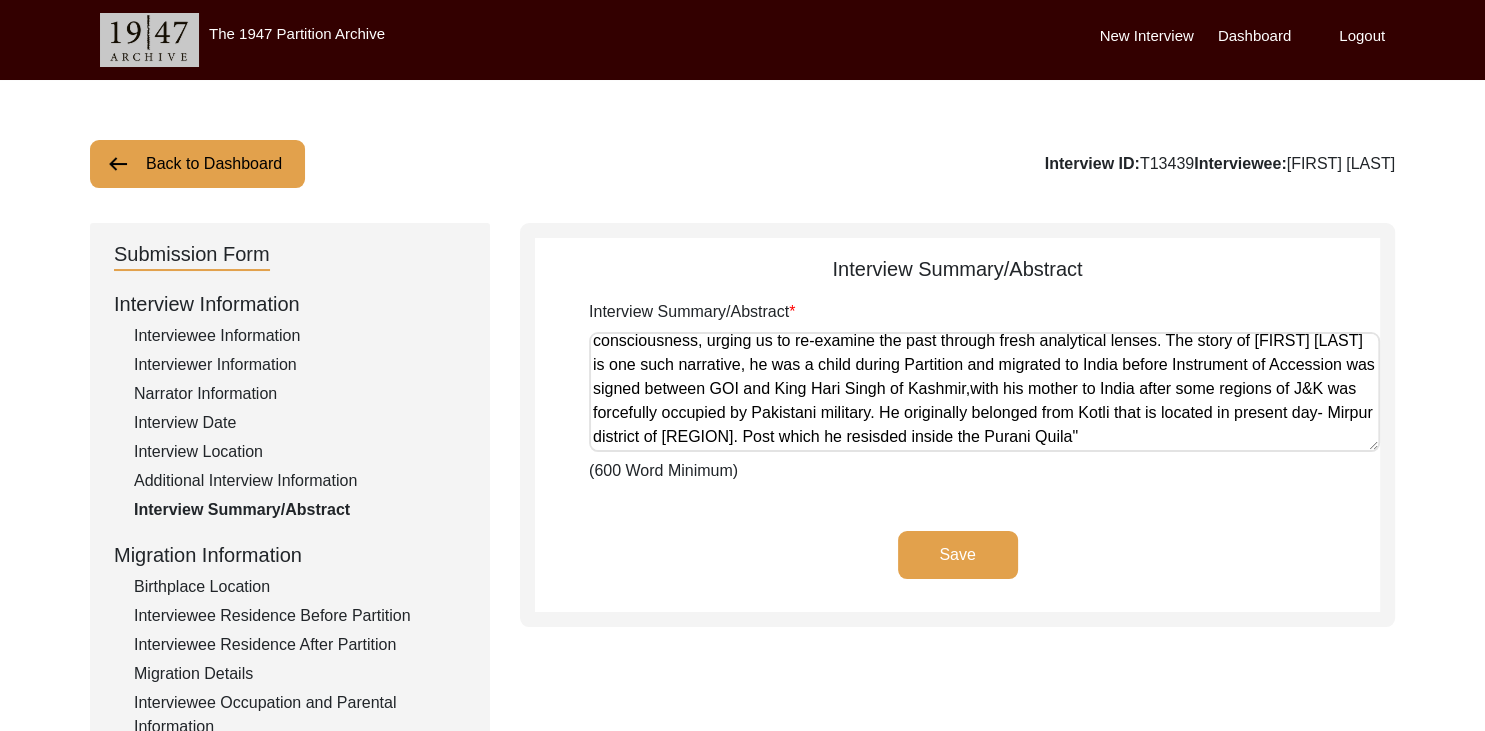 click on ""Words gain power when lifted with compassion, and history is heard when preserved with care."
The interview stands as a testament to the belief that memories have, time and again, shaped human consciousness, urging us to re-examine the past through fresh analytical lenses. The story of [FIRST] [LAST] is one such narrative, he was a child during Partition and migrated to India before Instrument of Accession was signed between GOI and King Hari Singh of Kashmir,with his mother to India after some regions of J&K was forcefully occupied by Pakistani military. He originally belonged from Kotli that is located in present day- Mirpur district of [REGION]. Post which he resisded inside the Purani Quila"" at bounding box center [984, 392] 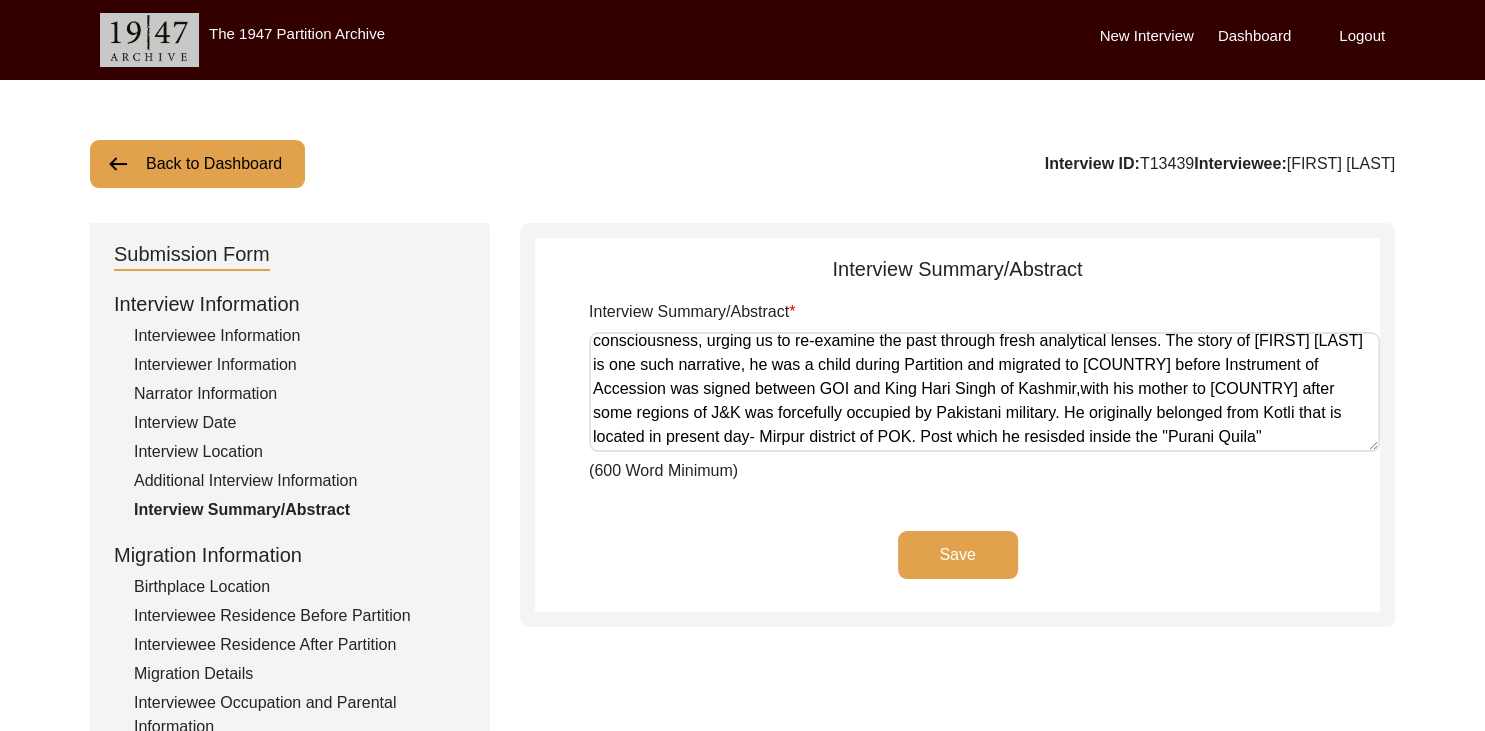 click on ""Words gain power when lifted with compassion, and history is heard when preserved with care."
The interview stands as a testament to the belief that memories have, time and again, shaped human consciousness, urging us to re-examine the past through fresh analytical lenses. The story of [FIRST] [LAST] is one such narrative, he was a child during Partition and migrated to [COUNTRY] before Instrument of Accession was signed between GOI and King Hari Singh of Kashmir,with his mother to [COUNTRY] after some regions of J&K was forcefully occupied by Pakistani military. He originally belonged from Kotli that is located in present day- Mirpur district of POK. Post which he resisded inside the "Purani Quila"" at bounding box center [984, 392] 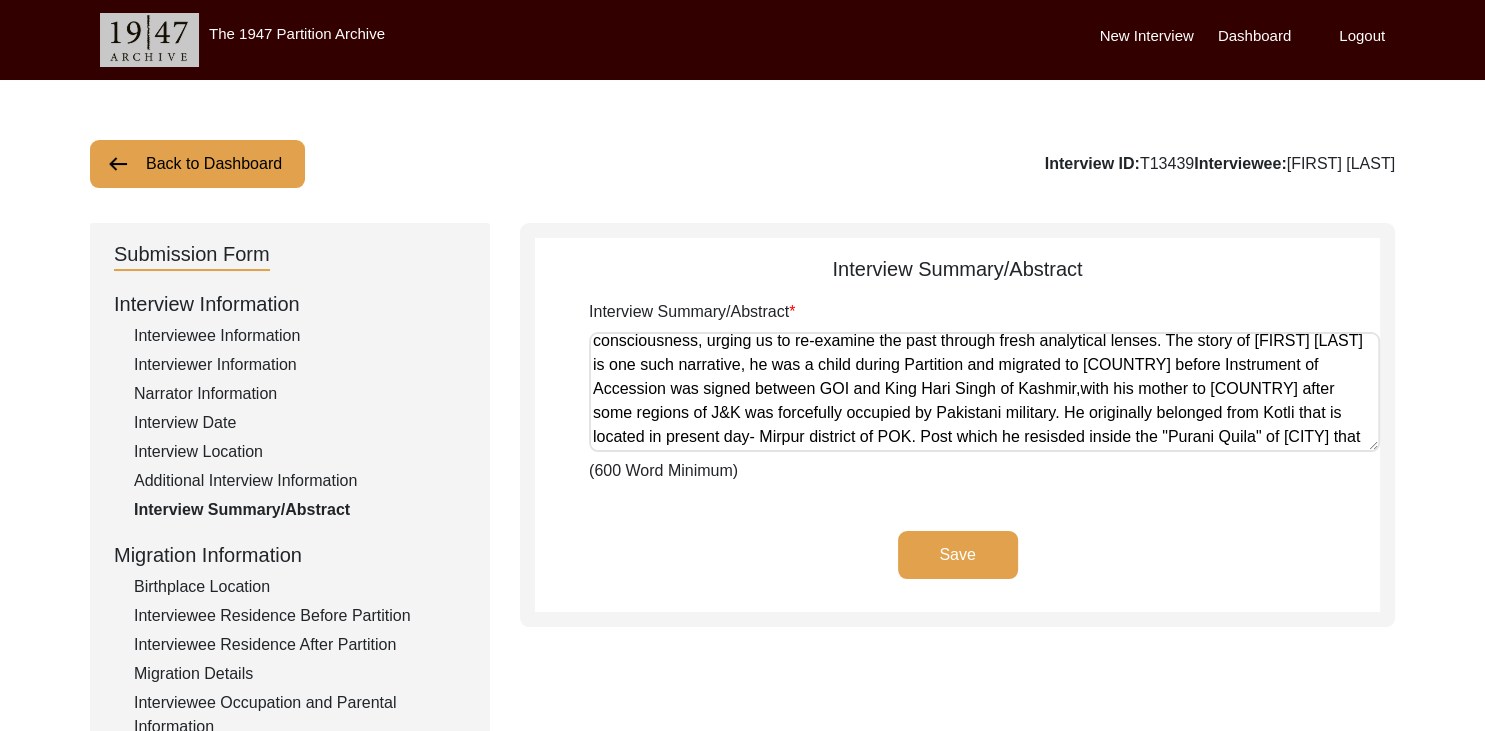 scroll, scrollTop: 98, scrollLeft: 0, axis: vertical 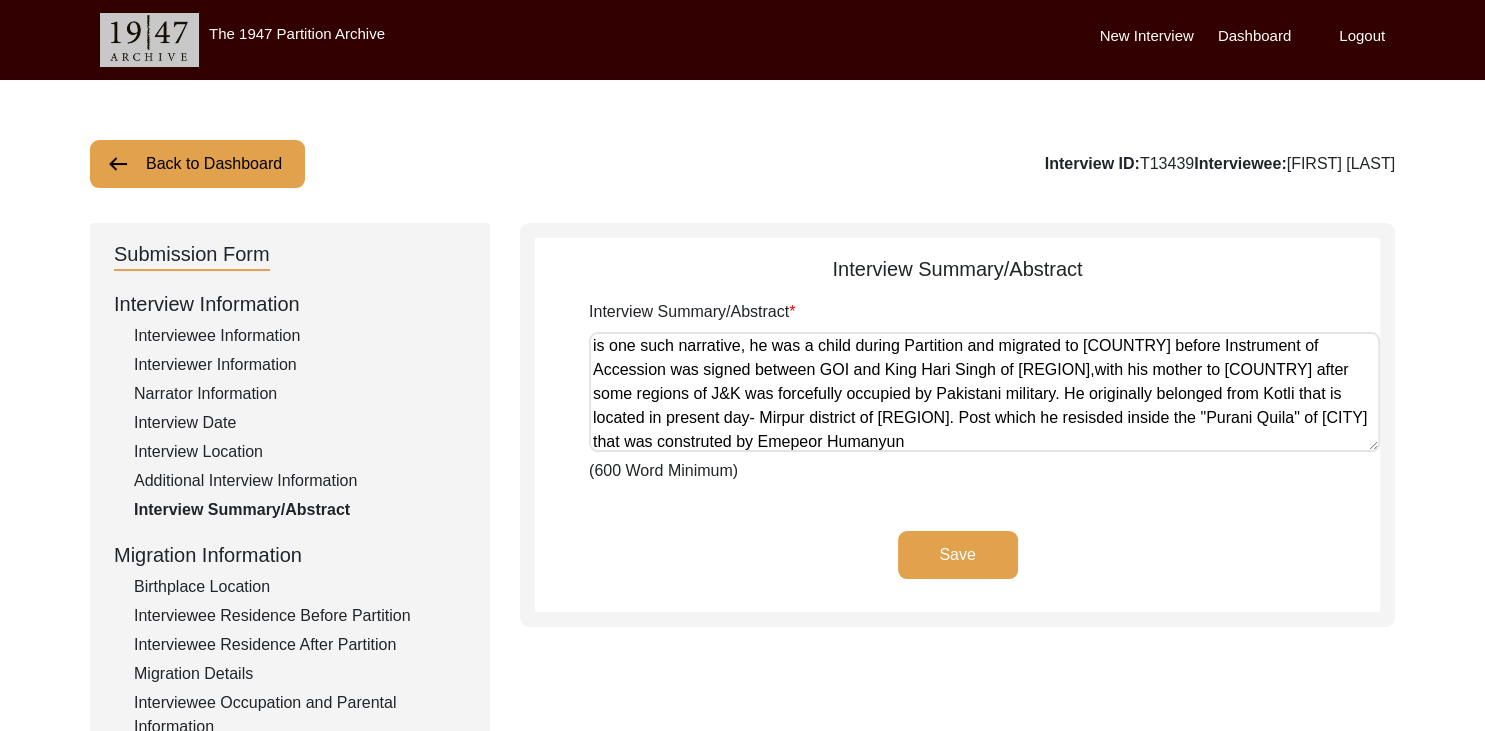 click on ""Words gain power when lifted with compassion, and history is heard when preserved with care."
The interview stands as a testament to the belief that memories have, time and again, shaped human consciousness, urging us to re-examine the past through fresh analytical lenses. The story of [FIRST] [LAST] is one such narrative, he was a child during Partition and migrated to [COUNTRY] before Instrument of Accession was signed between GOI and King Hari Singh of [REGION],with his mother to [COUNTRY] after some regions of J&K was forcefully occupied by Pakistani military. He originally belonged from Kotli that is located in present day- Mirpur district of [REGION]. Post which he resisded inside the "Purani Quila" of [CITY] that was construted by Emepeor Humanyun" at bounding box center (984, 392) 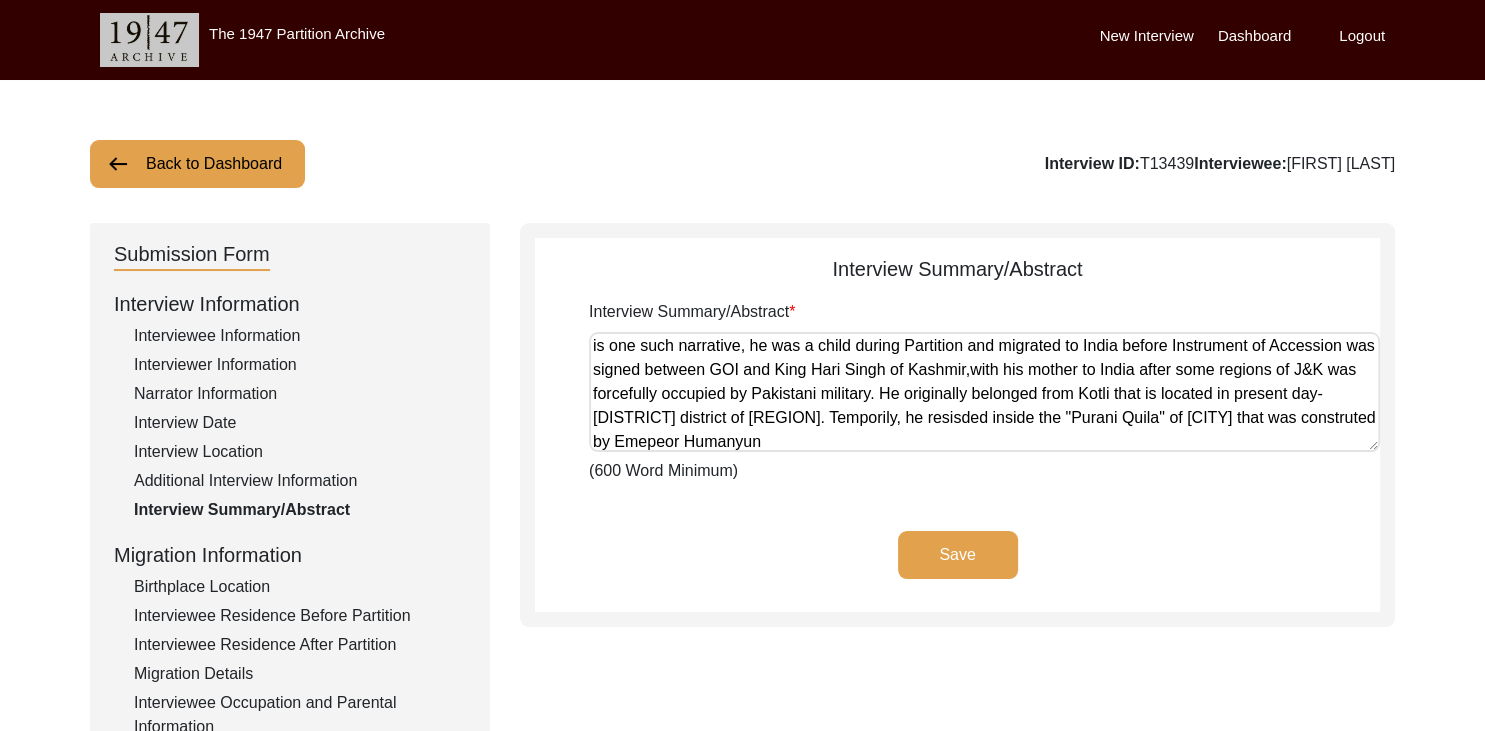 click on ""Words gain power when lifted with compassion, and history is heard when preserved with care."
The interview stands as a testament to the belief that memories have, time and again, shaped human consciousness, urging us to re-examine the past through fresh analytical lenses. The story of [FIRST] [LAST] is one such narrative, he was a child during Partition and migrated to India before Instrument of Accession was signed between GOI and King Hari Singh of Kashmir,with his mother to India after some regions of J&K was forcefully occupied by Pakistani military. He originally belonged from Kotli that is located in present day- [DISTRICT] district of [REGION]. Temporily, he resisded inside the "Purani Quila" of [CITY] that was construted by Emepeor Humanyun" at bounding box center (984, 392) 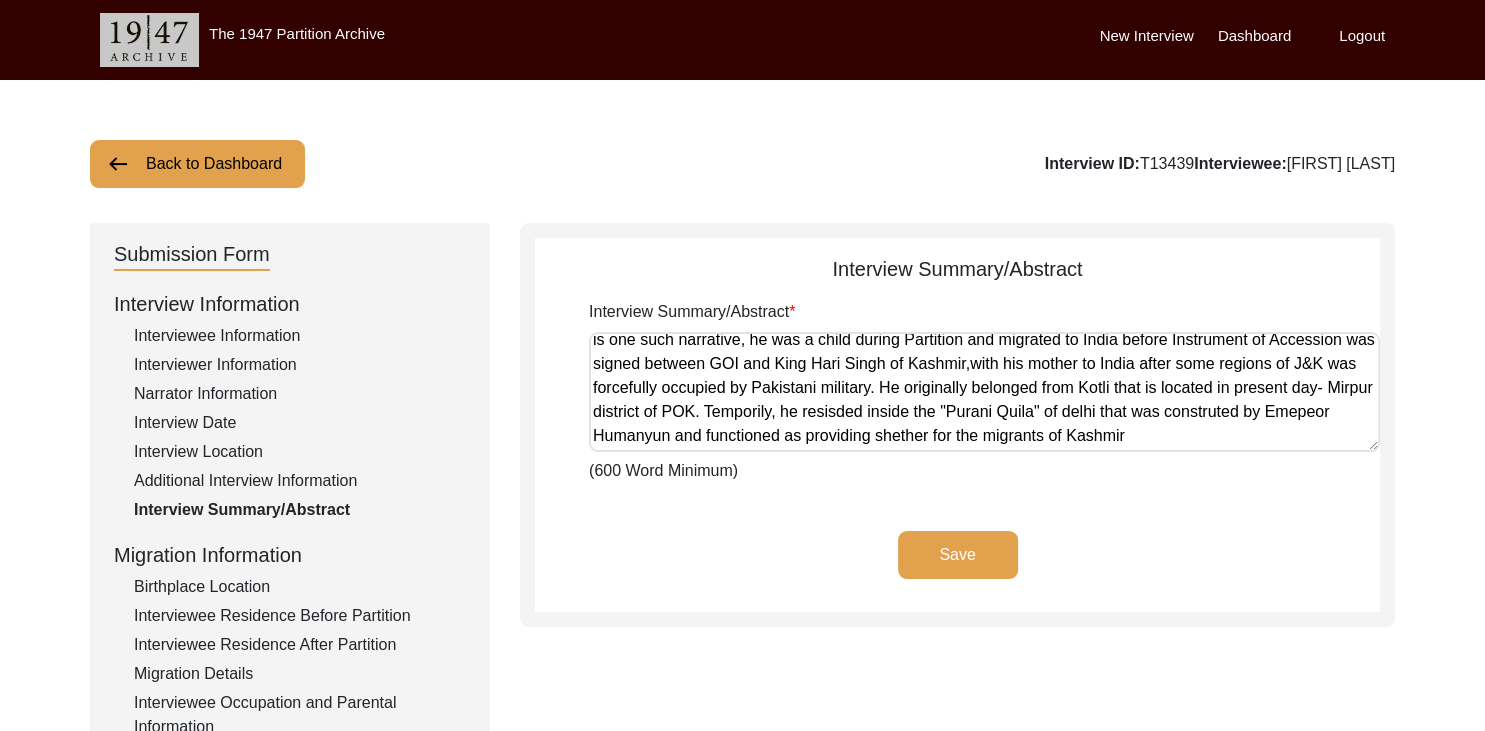 click on "The interview stands as a testament to the belief that memories have, time and again, shaped human consciousness, urging us to re-examine the past through fresh analytical lenses. The story of [FIRST] [LAST] is one such narrative, he was a child during Partition and migrated to India before Instrument of Accession was signed between GOI and King Hari Singh of Kashmir,with his mother to India after some regions of J&K was forcefully occupied by Pakistani military. He originally belonged from Kotli that is located in present day- Mirpur district of POK. Temporily, he resisded inside the "Purani Quila" of delhi that was construted by Emepeor Humanyun and functioned as providing shether for the migrants of Kashmir" at bounding box center [984, 392] 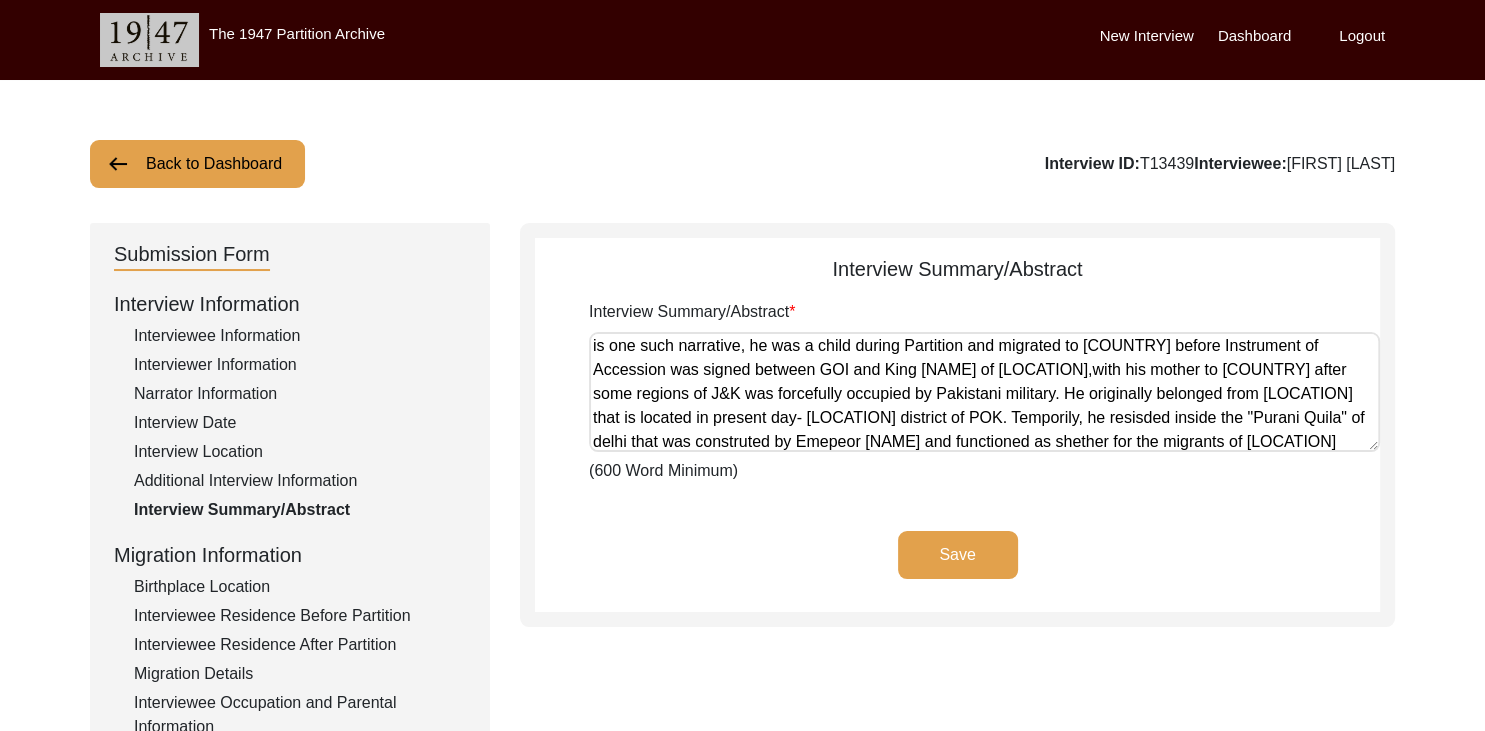 click on ""Words gain power when lifted with compassion, and history is heard when preserved with care."
The interview stands as a testament to the belief that memories have, time and again, shaped human consciousness, urging us to re-examine the past through fresh analytical lenses. The story of [FIRST] [LAST] is one such narrative, he was a child during Partition and migrated to [COUNTRY] before Instrument of Accession was signed between GOI and King [NAME] of [LOCATION],with his mother to [COUNTRY] after some regions of J&K was forcefully occupied by Pakistani military. He originally belonged from [LOCATION] that is located in present day- [LOCATION] district of POK. Temporily, he resisded inside the "Purani Quila" of delhi that was construted by Emepeor [NAME] and functioned as shether for the migrants of [LOCATION]" at bounding box center [984, 392] 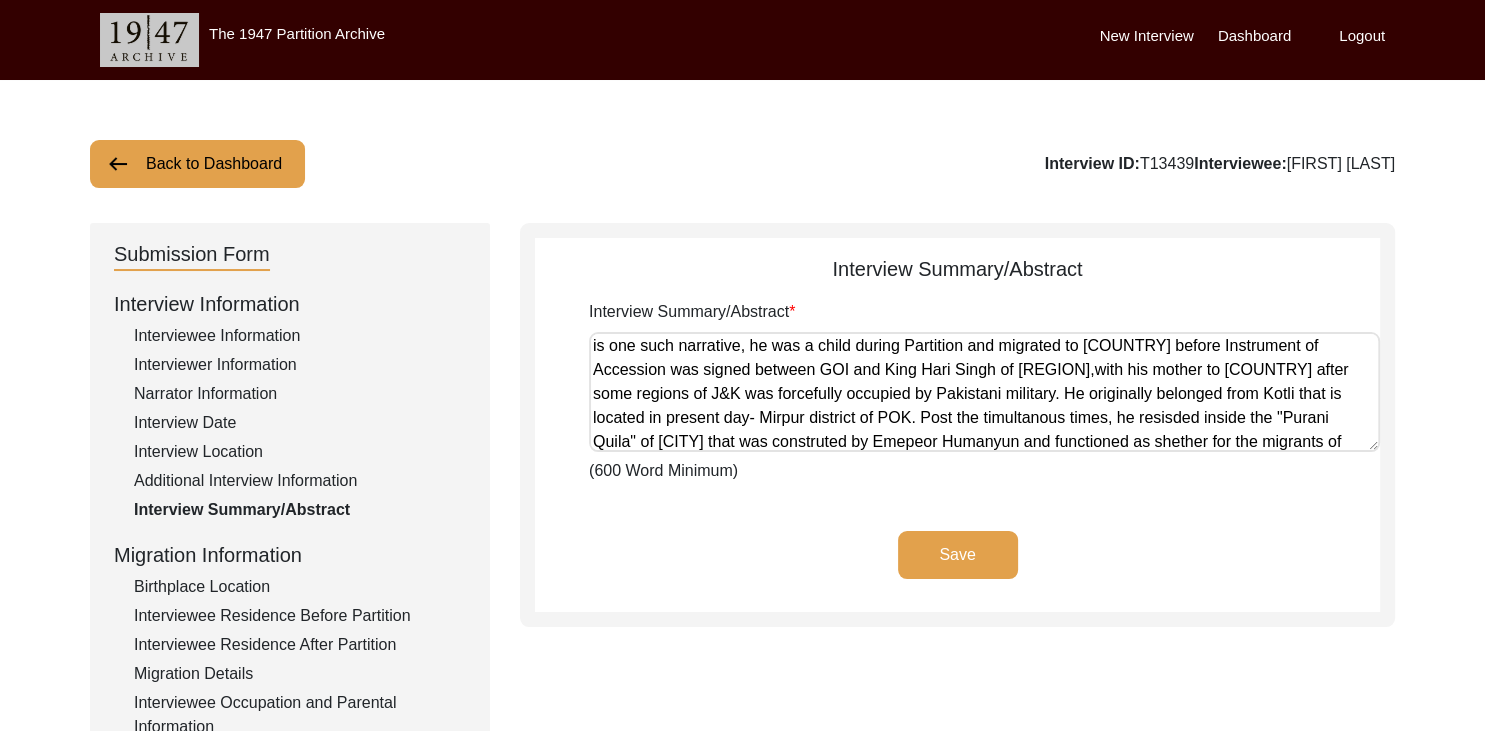 click on ""Words gain power when lifted with compassion, and history is heard when preserved with care."
The interview stands as a testament to the belief that memories have, time and again, shaped human consciousness, urging us to re-examine the past through fresh analytical lenses. The story of [FIRST] [LAST] is one such narrative, he was a child during Partition and migrated to [COUNTRY] before Instrument of Accession was signed between GOI and King Hari Singh of [REGION],with his mother to [COUNTRY] after some regions of J&K was forcefully occupied by Pakistani military. He originally belonged from Kotli that is located in present day- Mirpur district of POK. Post the timultanous times, he resisded inside the "Purani Quila" of [CITY] that was construted by Emepeor Humanyun and functioned as shether for the migrants of Kashmir" at bounding box center (984, 392) 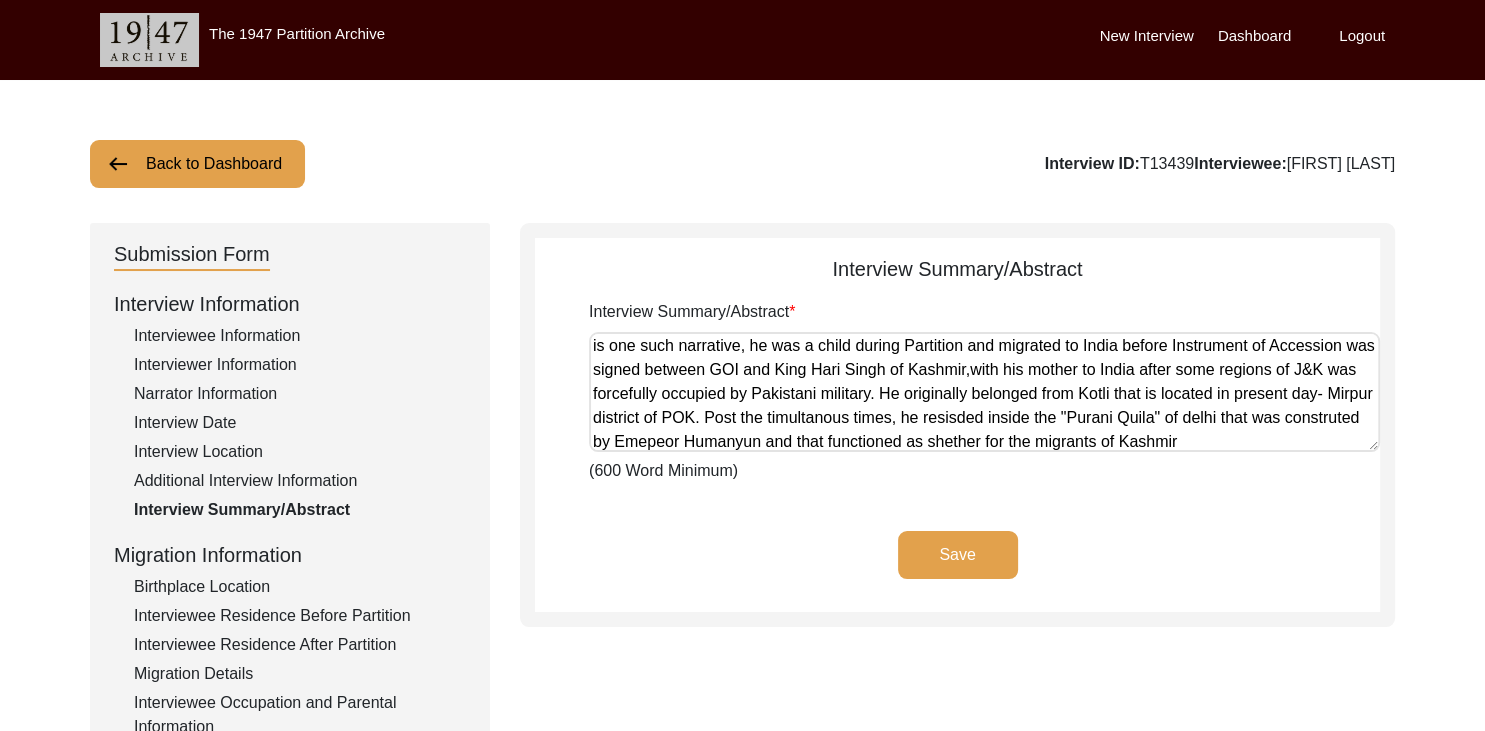 click on ""Words gain power when lifted with compassion, and history is heard when preserved with care."
The interview stands as a testament to the belief that memories have, time and again, shaped human consciousness, urging us to re-examine the past through fresh analytical lenses. The story of [FIRST] [LAST] is one such narrative, he was a child during Partition and migrated to India before Instrument of Accession was signed between GOI and King Hari Singh of Kashmir,with his mother to India after some regions of J&K was forcefully occupied by Pakistani military. He originally belonged from Kotli that is located in present day- Mirpur district of POK. Post the timultanous times, he resisded inside the "Purani Quila" of delhi that was construted by Emepeor Humanyun and that functioned as shether for the migrants of Kashmir" at bounding box center [984, 392] 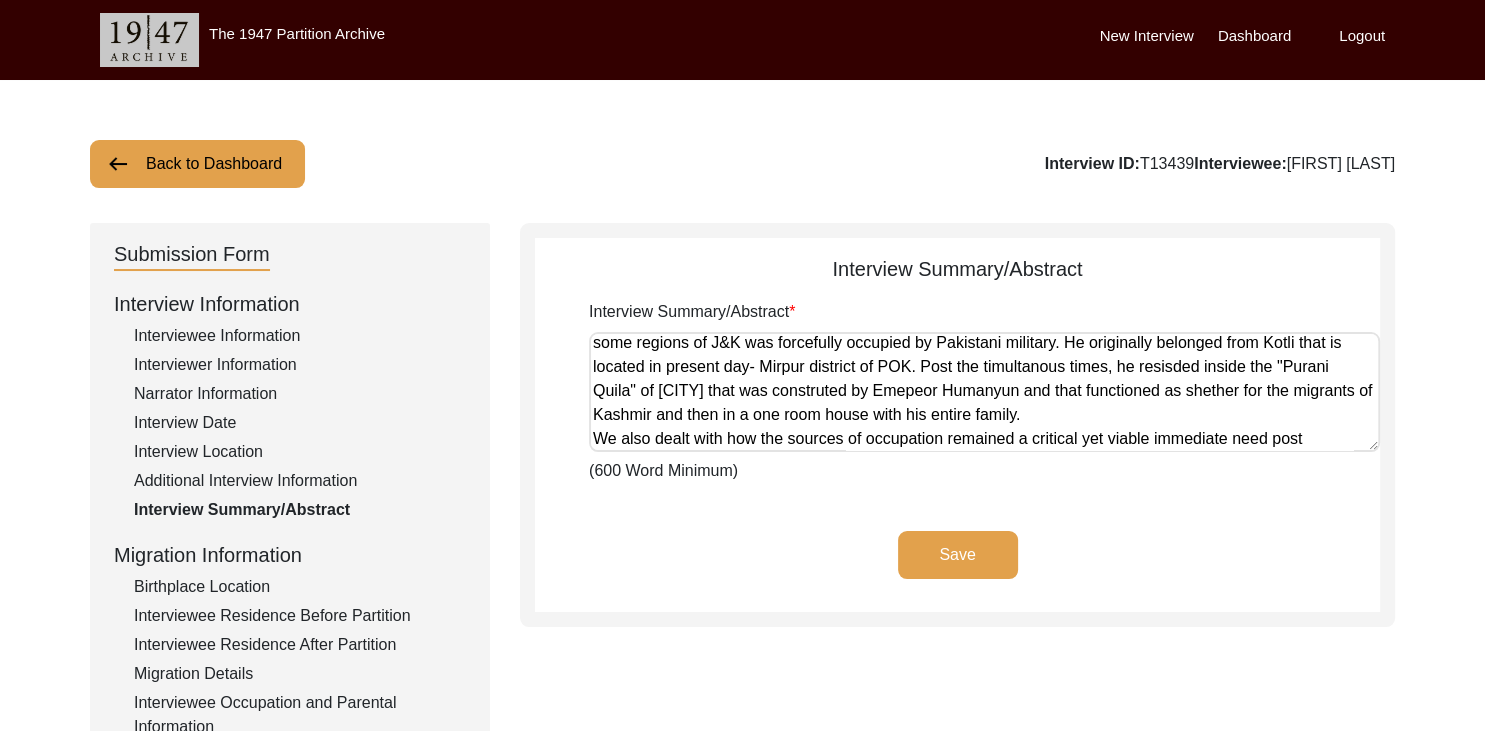 scroll, scrollTop: 170, scrollLeft: 0, axis: vertical 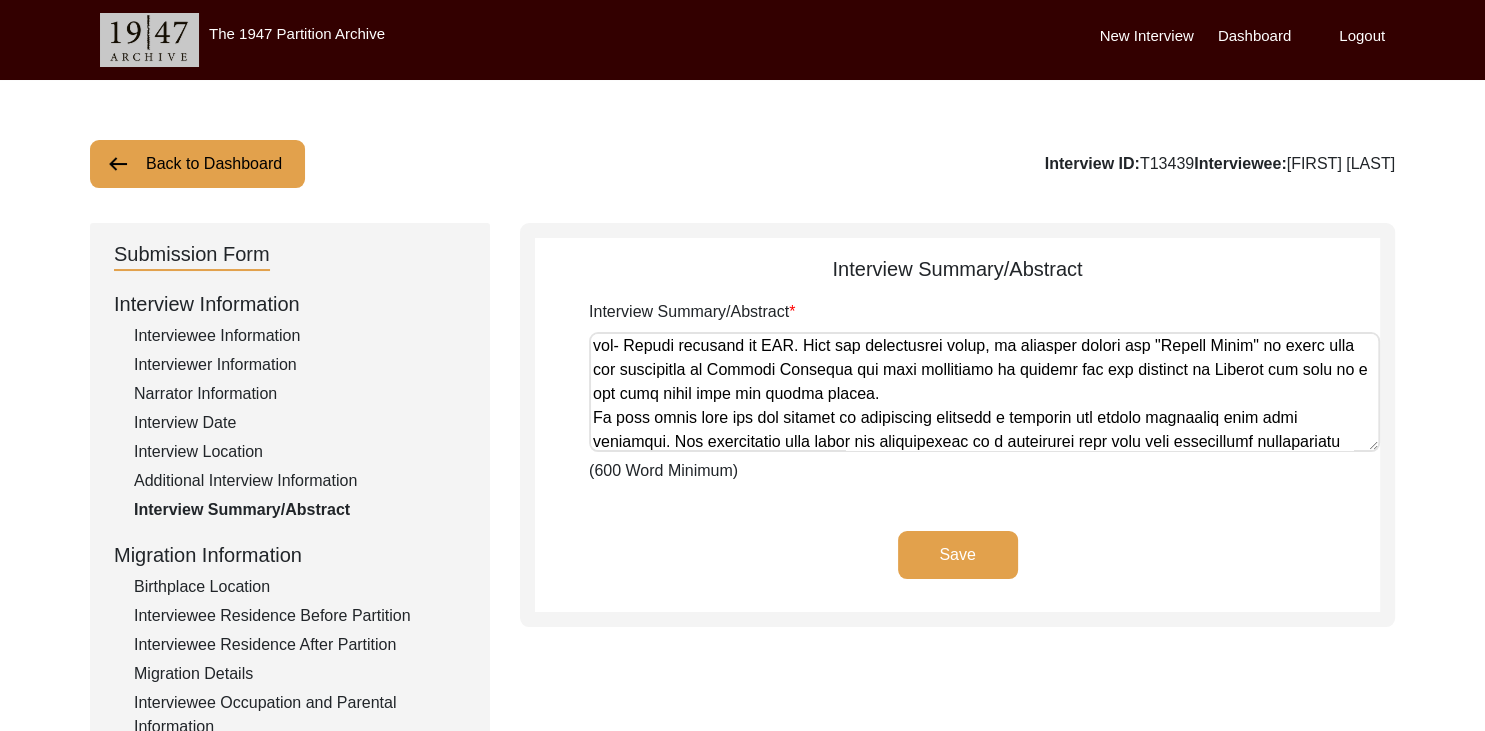 click on "Interview Summary/Abstract" at bounding box center [984, 392] 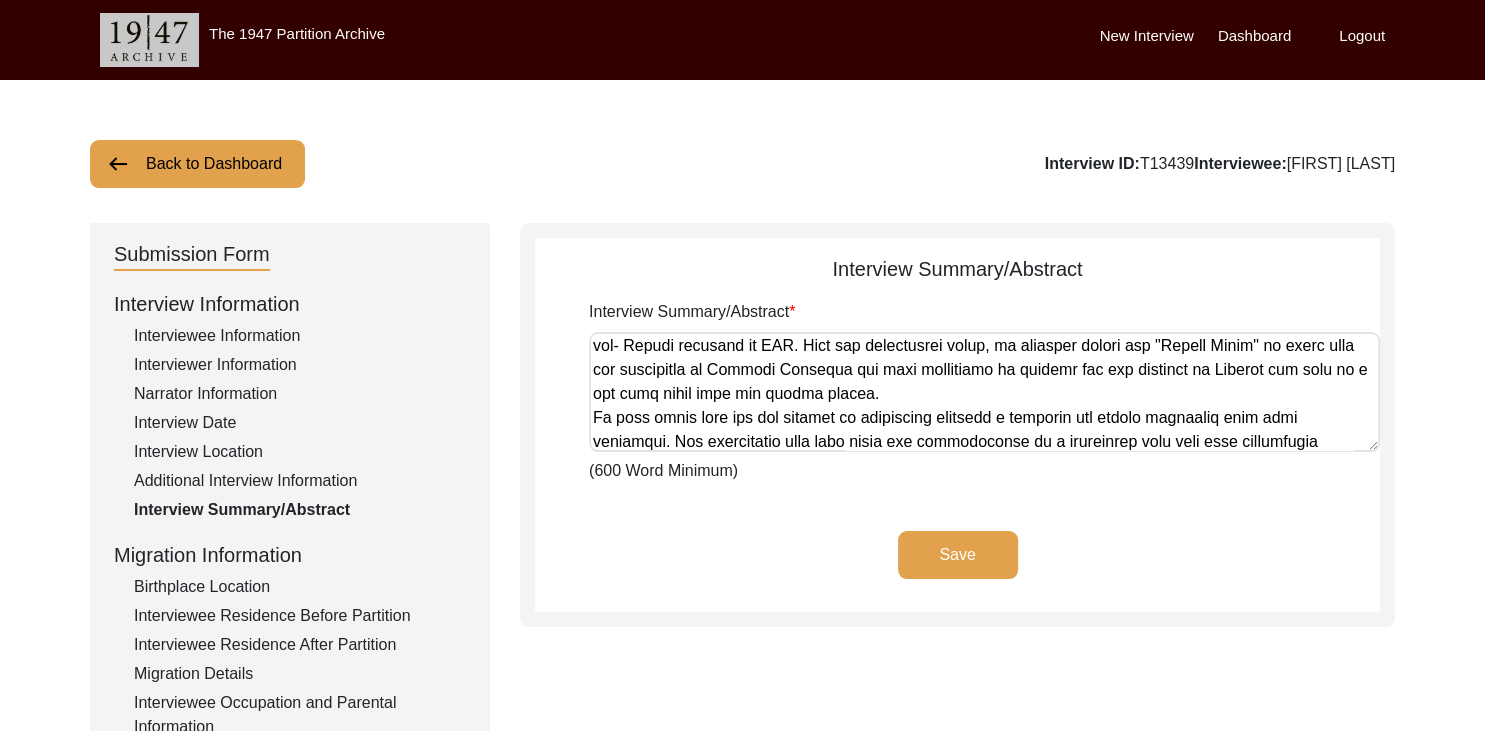 click on "Interview Summary/Abstract" at bounding box center [984, 392] 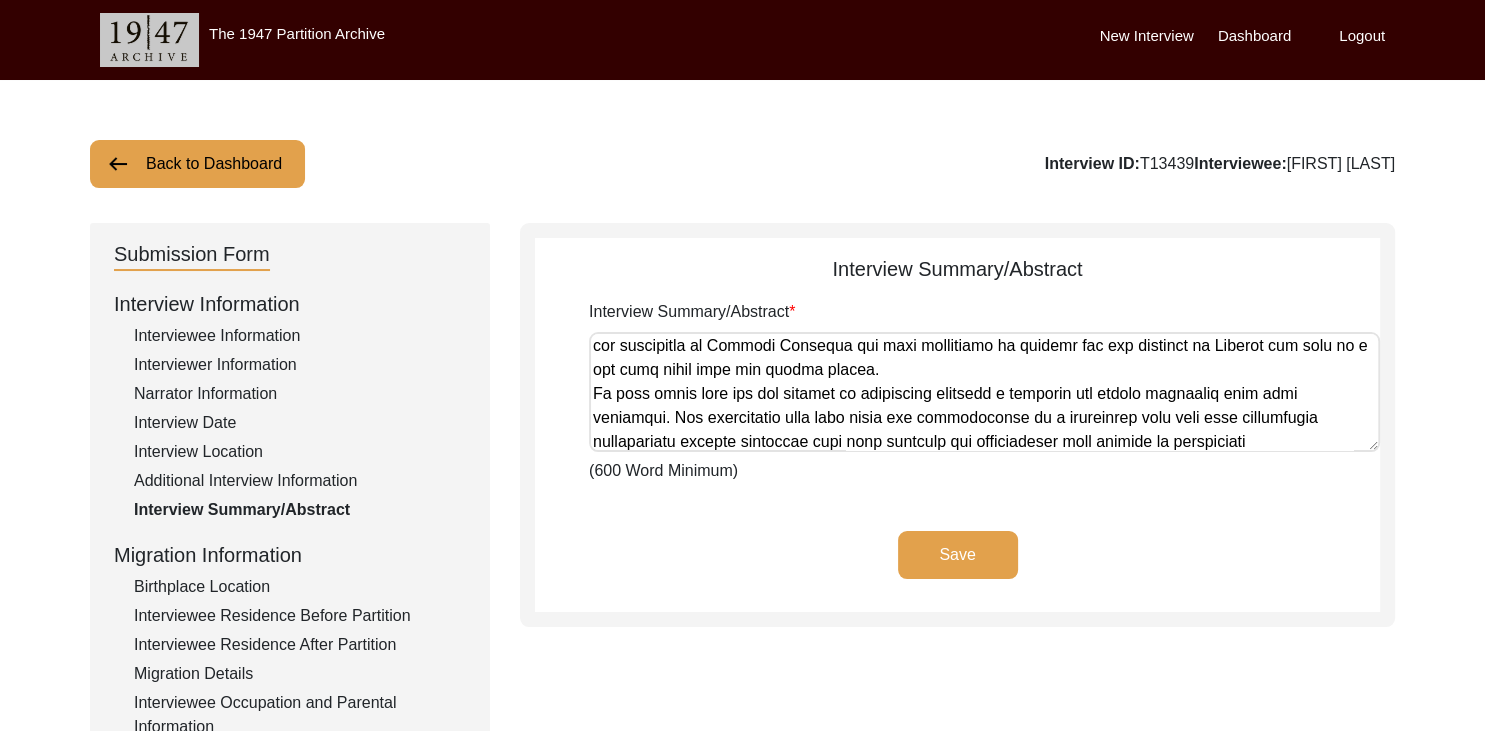 click on "Interview Summary/Abstract" at bounding box center [984, 392] 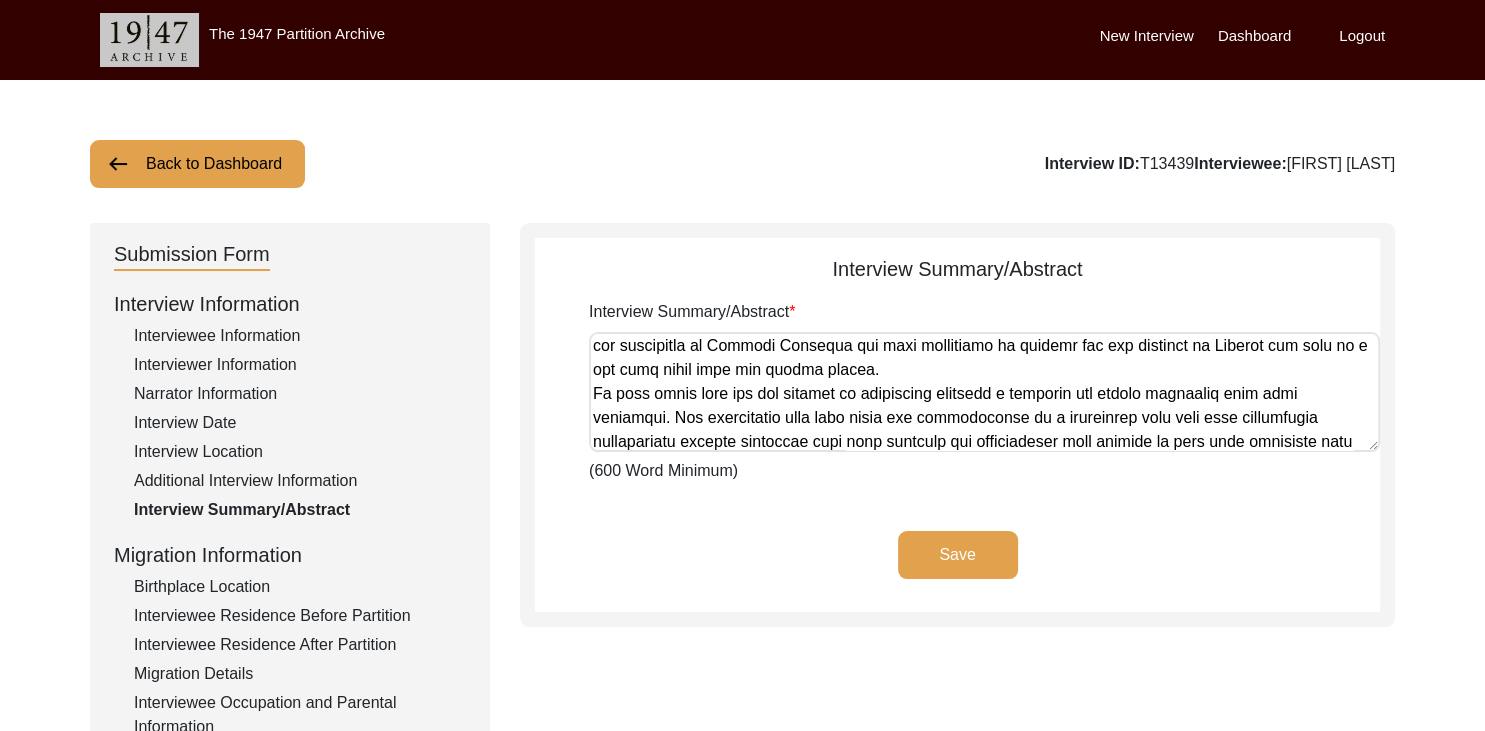 scroll, scrollTop: 218, scrollLeft: 0, axis: vertical 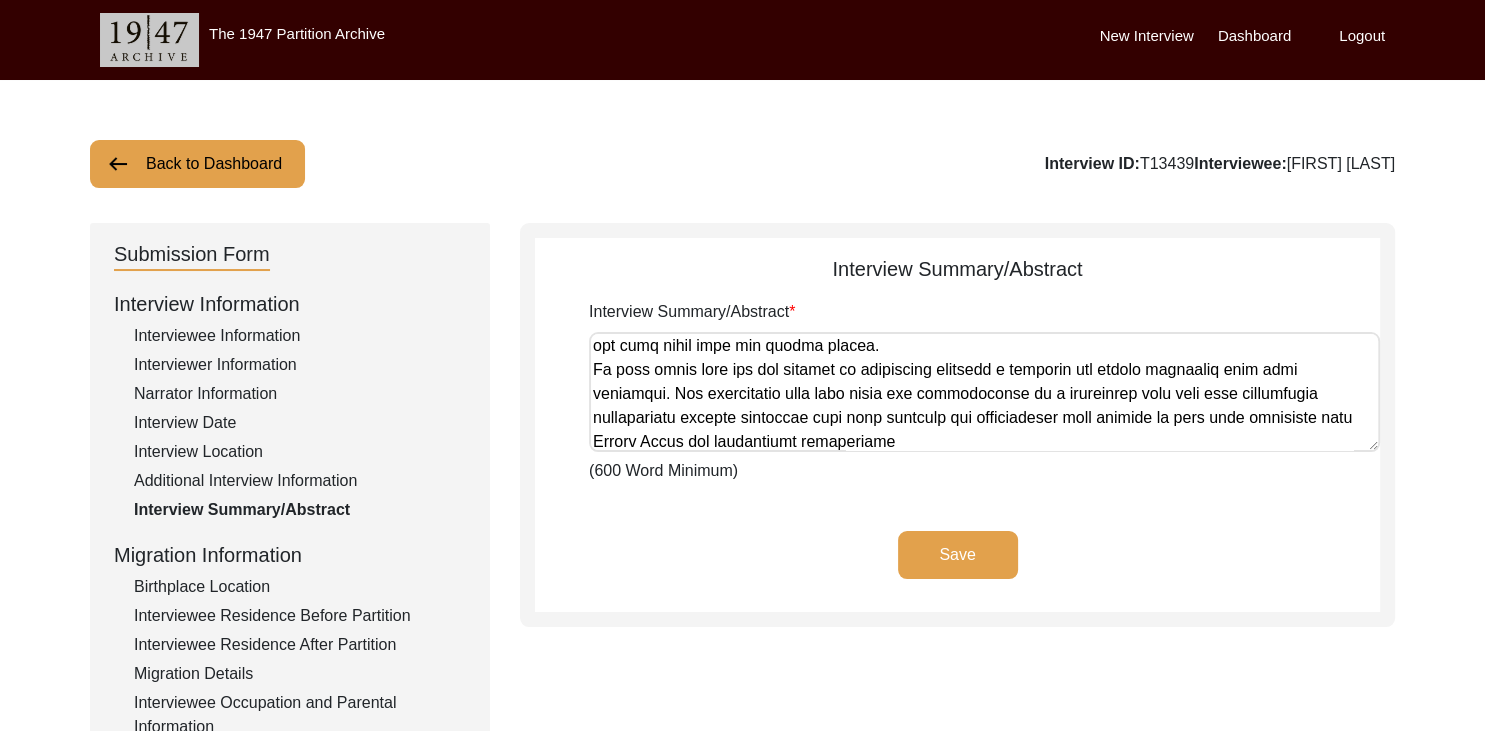 click on "Interview Summary/Abstract" at bounding box center (984, 392) 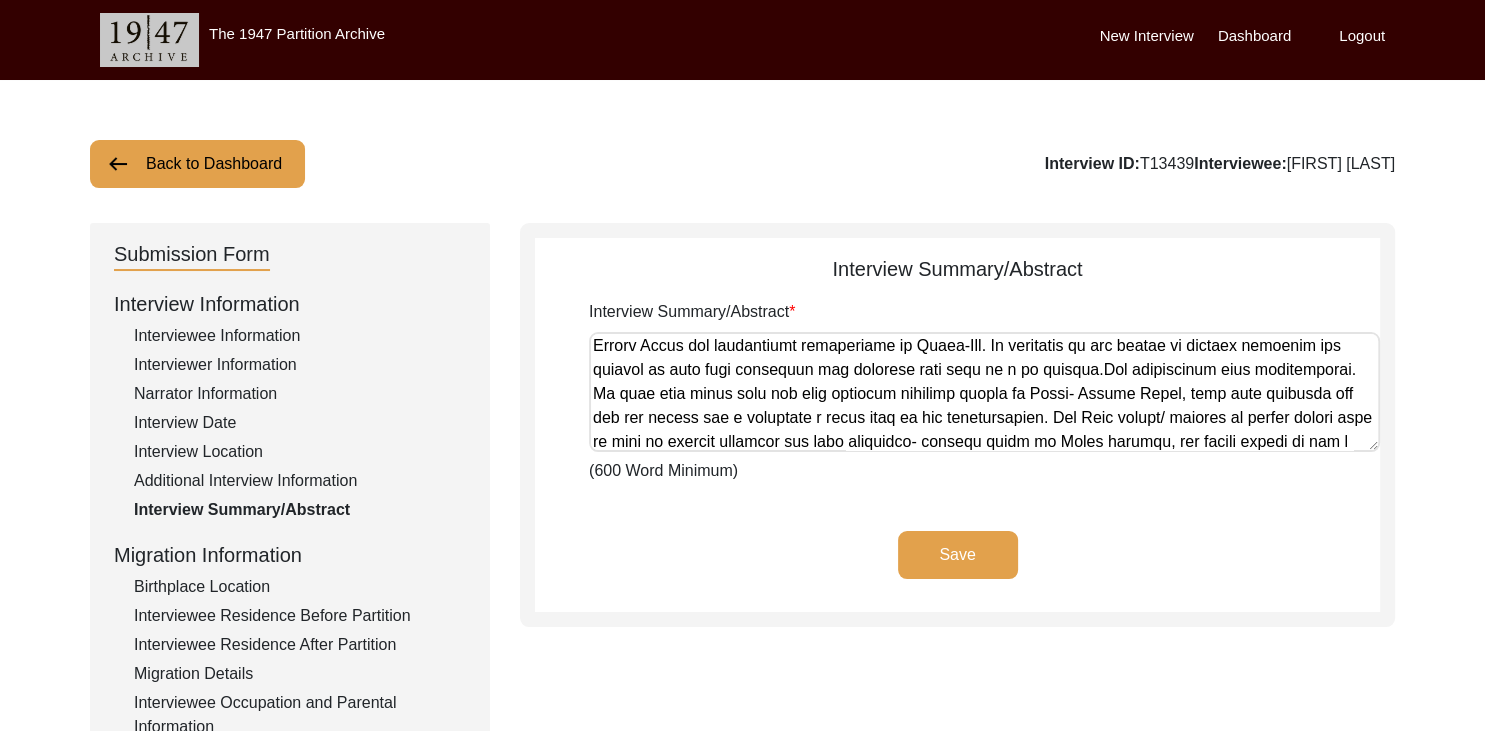 scroll, scrollTop: 338, scrollLeft: 0, axis: vertical 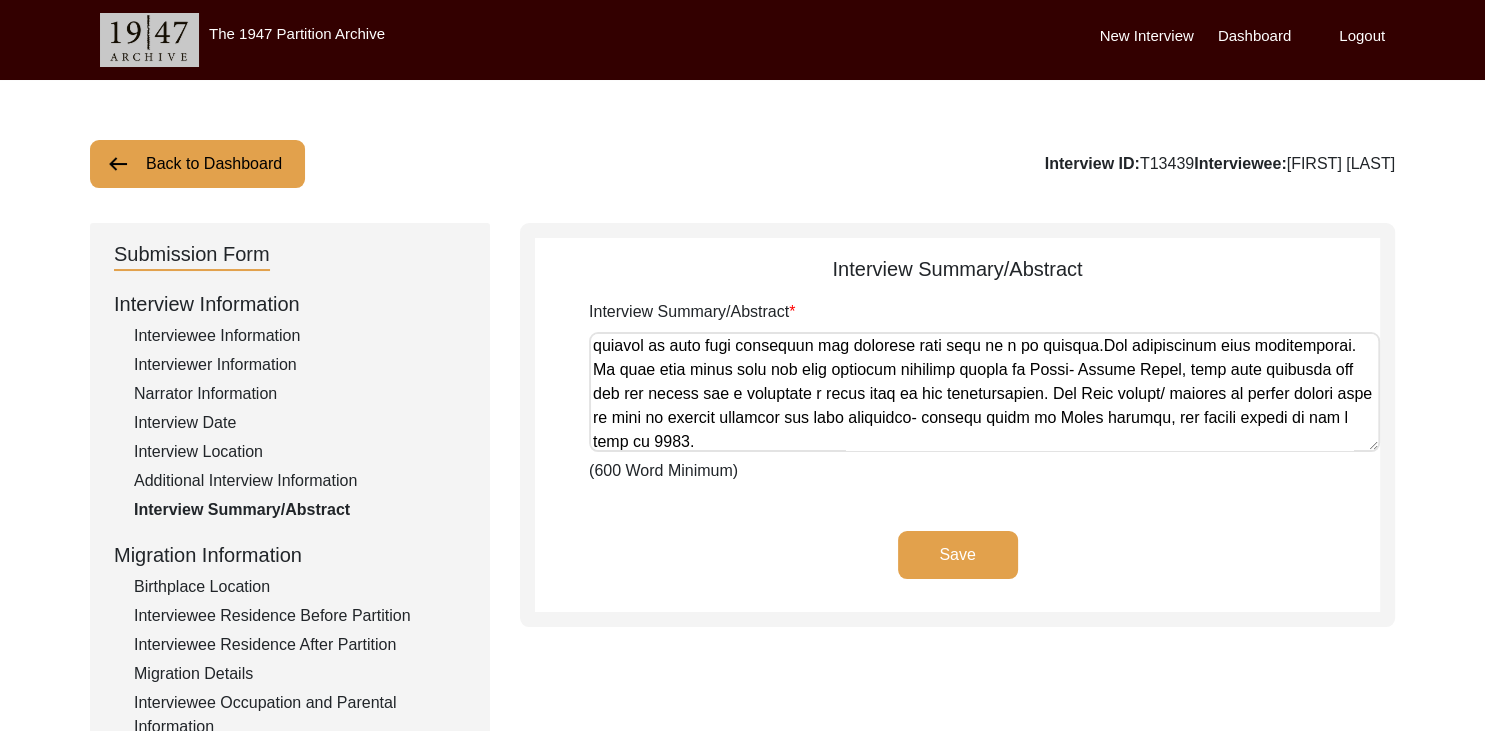 type on ""Words gain power when lifted with compassion, and history is heard when preserved with care."
The interview stands as a testament to the belief that memories have, time and again, shaped human consciousness, urging us to re-examine the past through fresh analytical lenses. The story of [FIRST] [LAST] is one such narrative, he was a child during Partition and migrated to India before Instrument of Accession was signed between GOI and King Hari Singh of Kashmir,with his mother to India after some regions of J&K was forcefully occupied by Pakistani military. He originally belonged from [LOCATION] that is located in present day- [LOCATION] district of POK. Post the timultanous times, he resisded inside the "Purani Quila" of delhi that was construted by Emepeor Humanyun and that functioned as shether for the migrants of Kashmir and then in a one room house with his entire family.
We also dealt with how the sources of occupation remained a critical yet viable immediate need post migration. The interviewee also told ..." 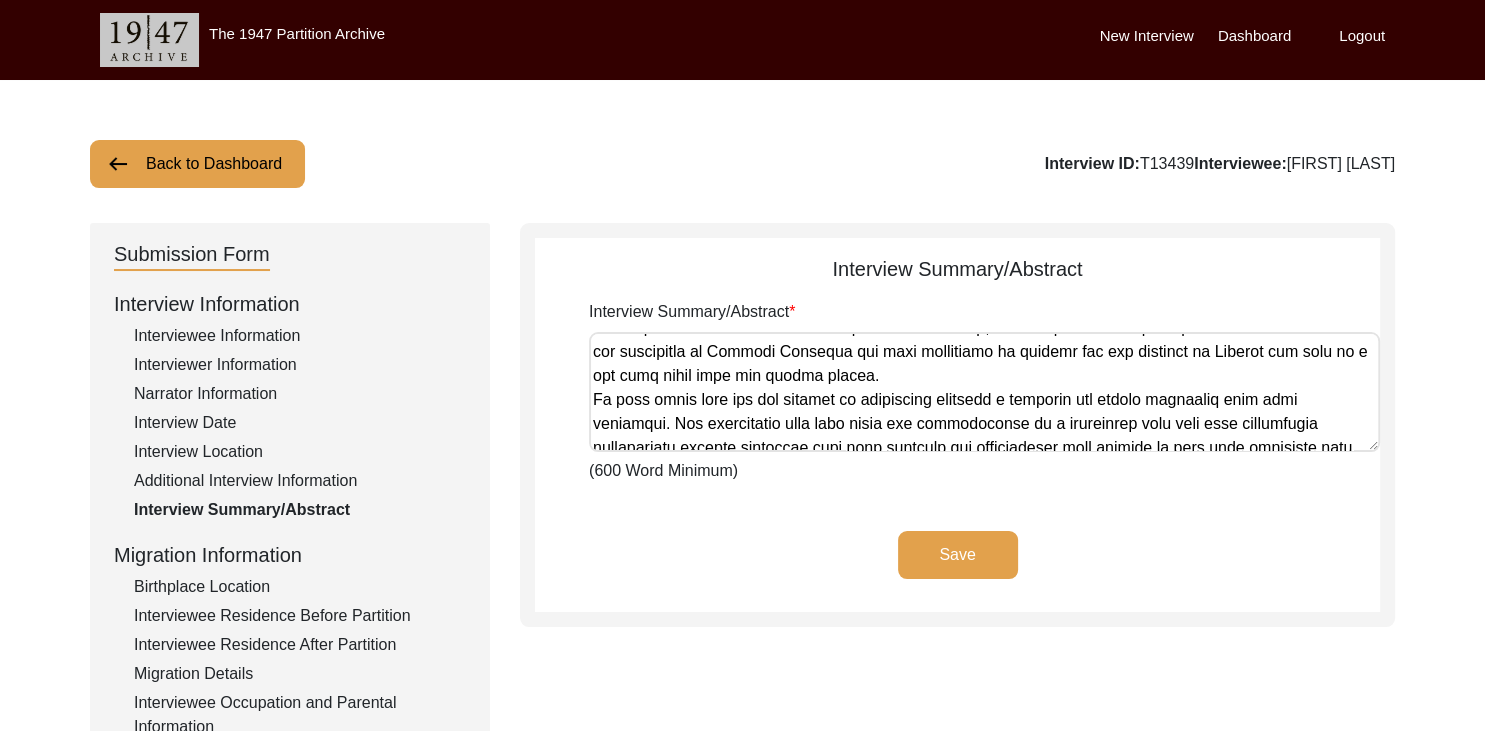 scroll, scrollTop: 0, scrollLeft: 0, axis: both 